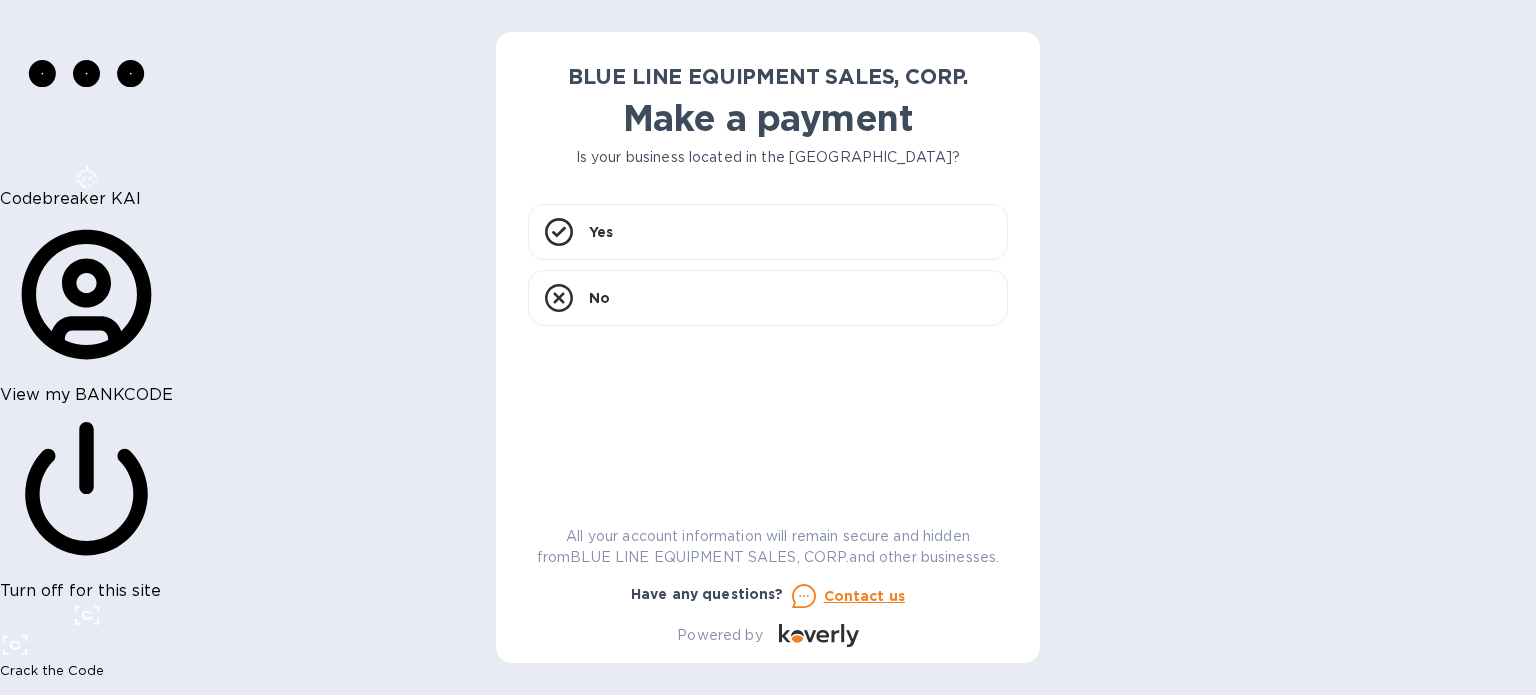 scroll, scrollTop: 0, scrollLeft: 0, axis: both 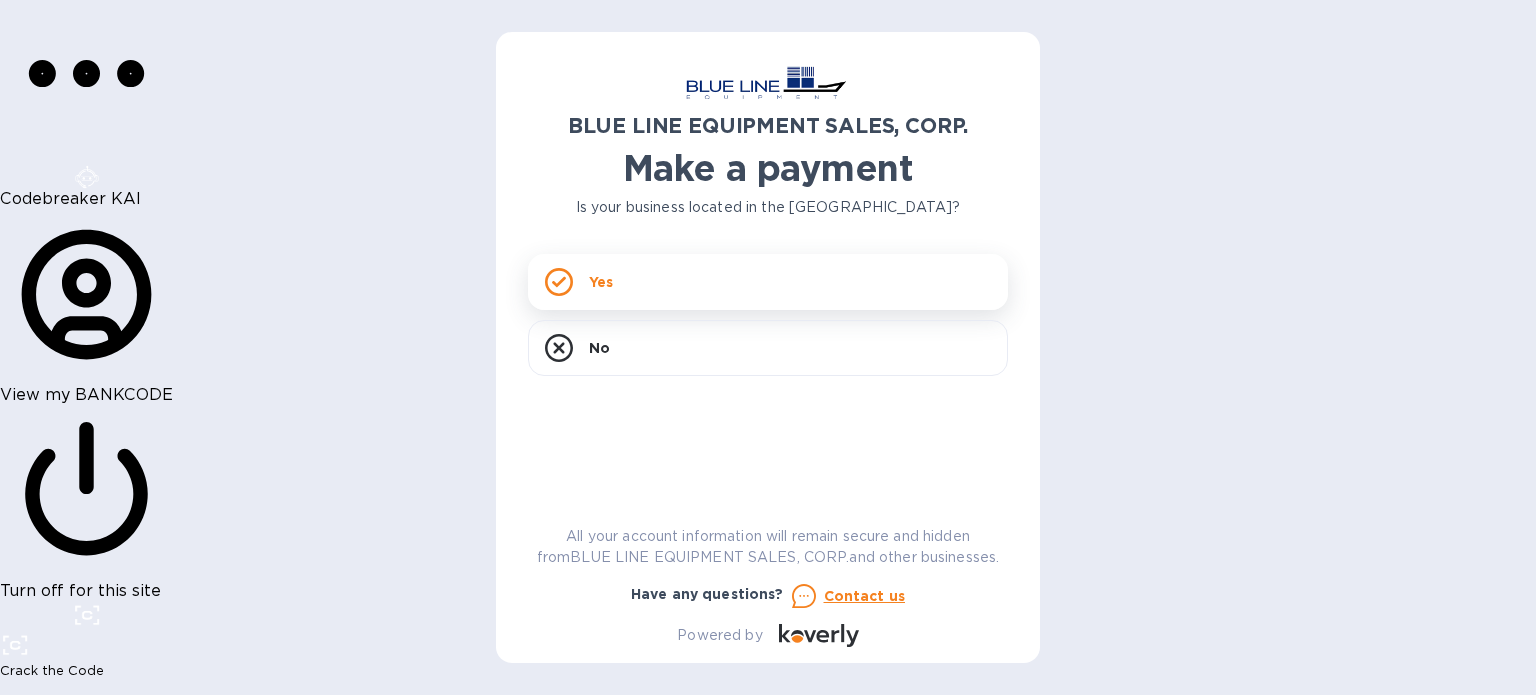 click 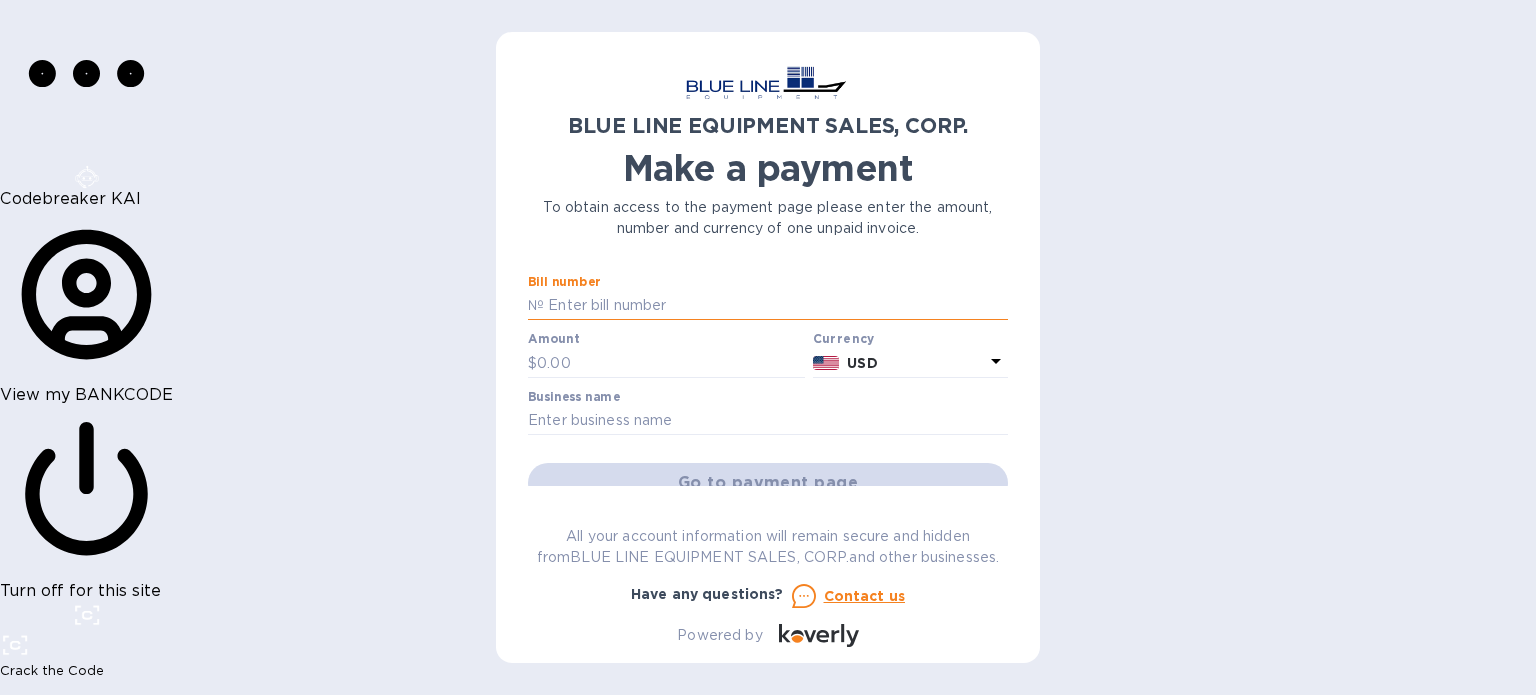 click at bounding box center (776, 306) 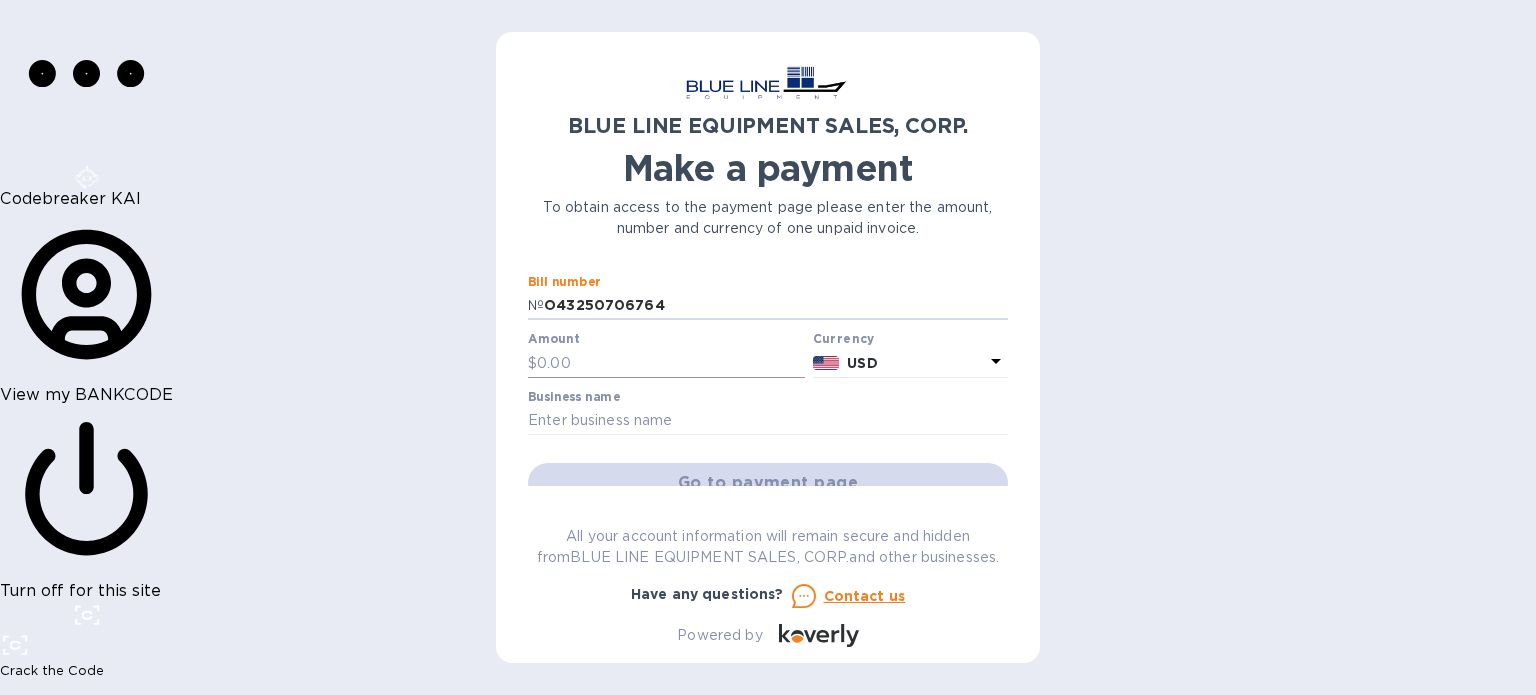 type on "O43250706764" 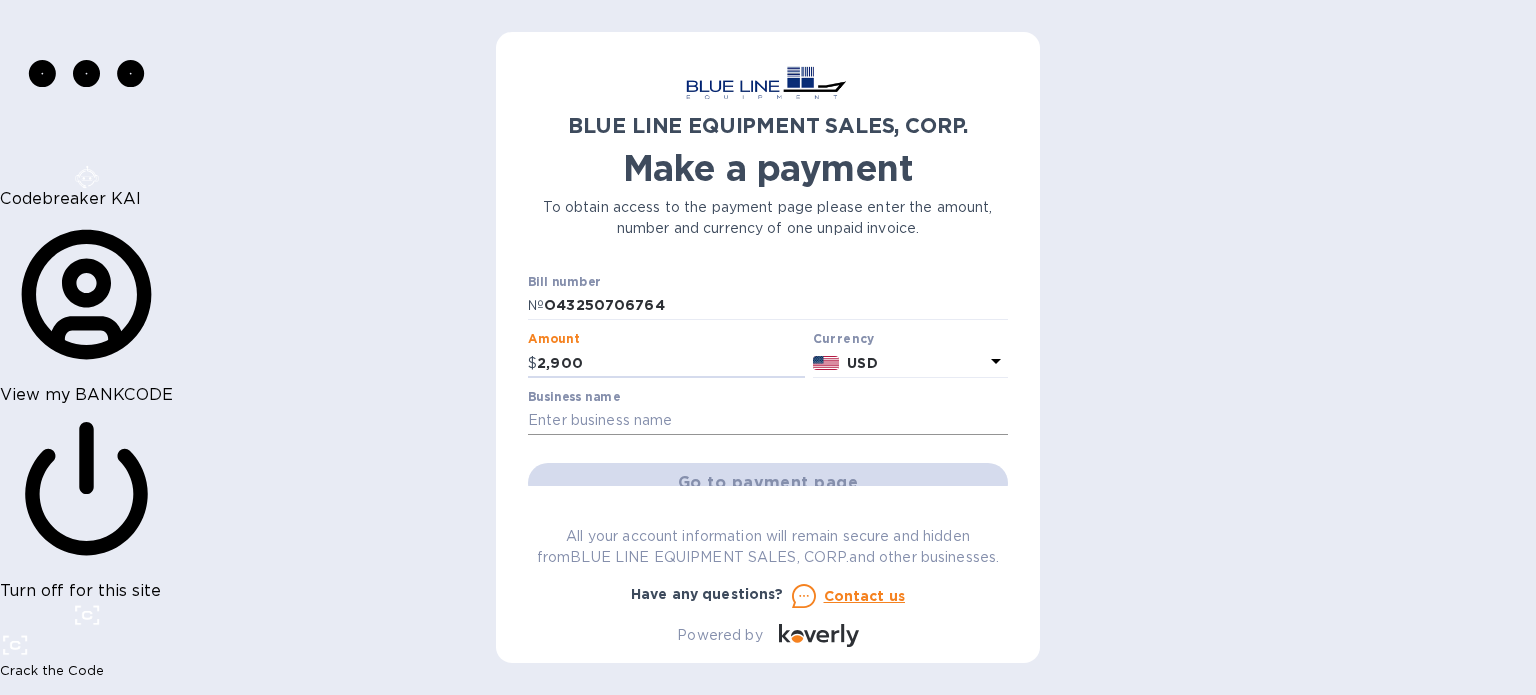 type on "2,900" 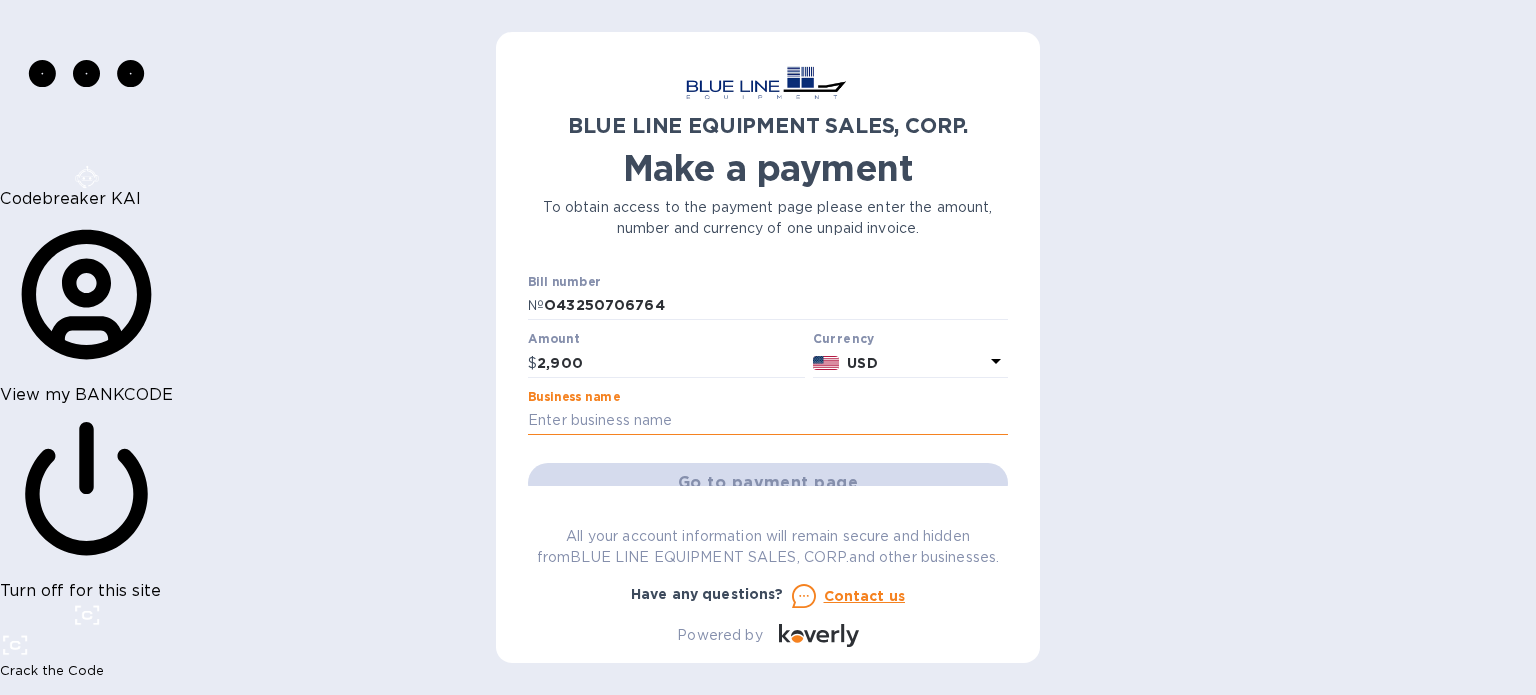 click at bounding box center (768, 421) 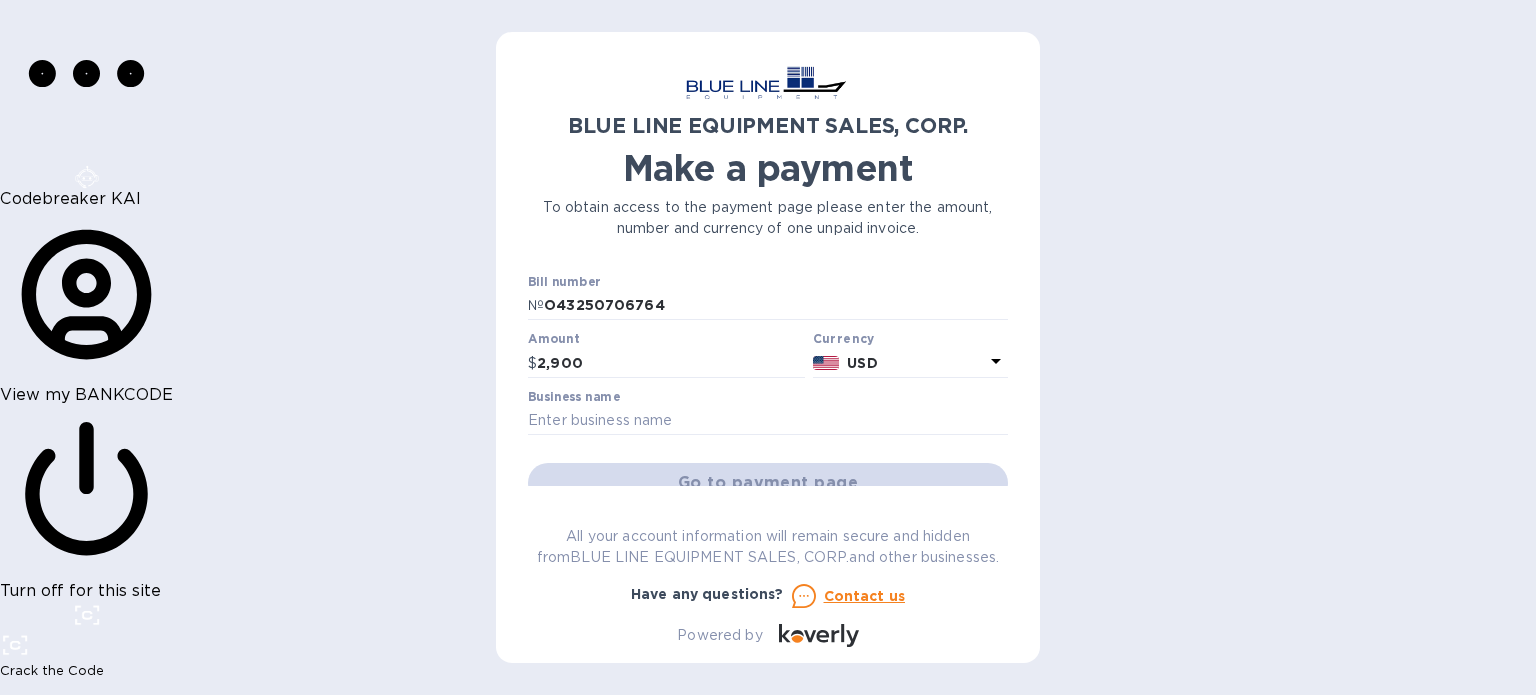 click on "USD" at bounding box center [862, 363] 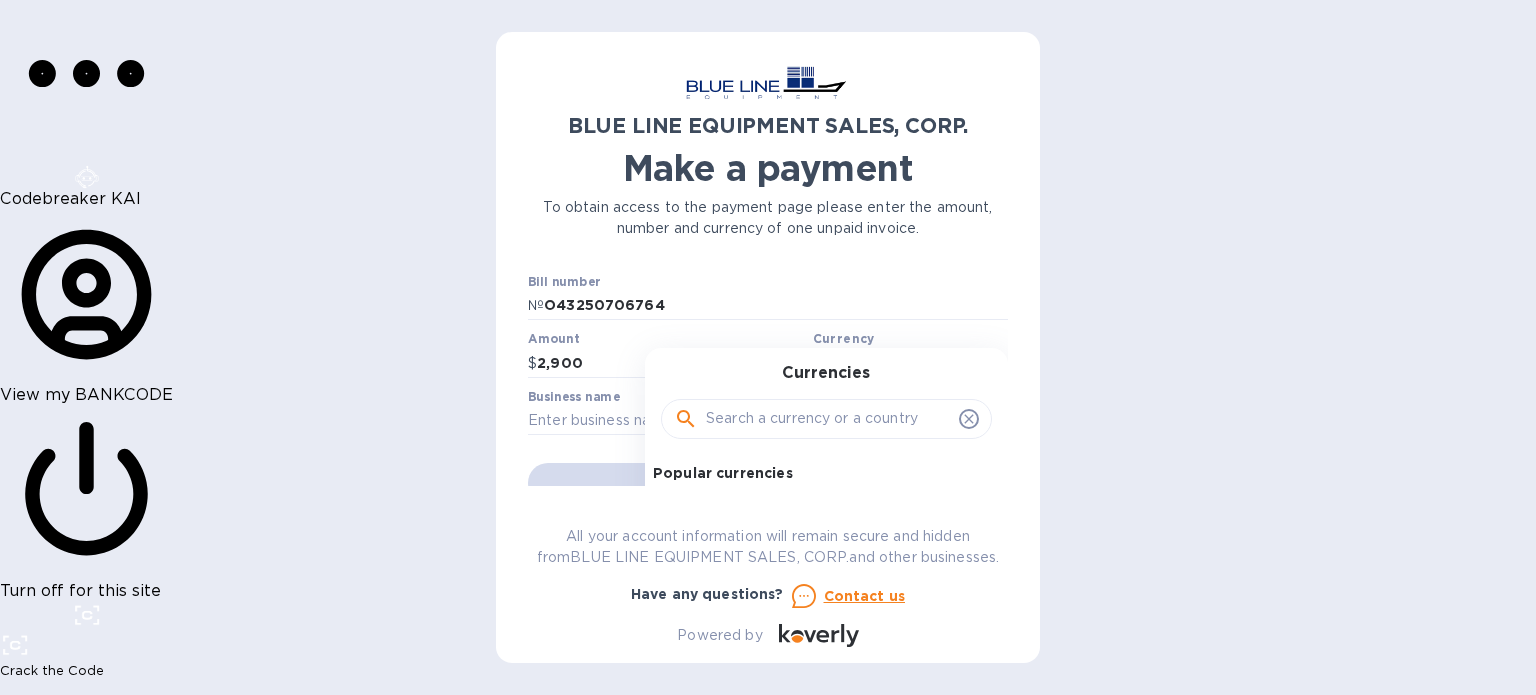 click on "Currencies Popular currencies EUR Euro GBP British Pound USD United States Dollar All currencies AED [GEOGRAPHIC_DATA] Dirham AFN Afghan Afghani ALL Albanian Lek AMD Armenian Dram ANG [GEOGRAPHIC_DATA] Antillean Guilder AOA Angolan Kwanza ARS Argentine Peso AUD Australian Dollar AZN Azerbaijani Manat BAM [GEOGRAPHIC_DATA] Convertible Mark BBD Barbadian Dollar BDT Bangladeshi Taka BGN Bulgarian Lev BHD Bahraini Dinar BIF Burundian Franc BMD Bermudan Dollar BND Brunei Dollar [PERSON_NAME] Bolivian Boliviano BRL Brazilian Real BSD Bahamian Dollar BWP Botswanan Pula BYN Belarusian [PERSON_NAME] BZD Belize Dollar CAD Canadian Dollar CHF Swiss Franc CLP Chilean Peso CNH The offshore RMB CNY Chinese Yuan COP Colombian Peso CRC Costa Rican Colón CVE [GEOGRAPHIC_DATA] Escudo CZK Czech Koruna DJF Djiboutian Franc DKK Danish Krone DOP Dominican Peso DZD Algerian Dinar EGP Egyptian Pound ERN Eritrean Nakfa ETB Ethiopian Birr FJD Fijian Dollar GEL Georgian Lari GHS Ghanaian Cedi GMD Gambian Dalasi GNF Guinean Franc GTQ Guatemalan Quetzal GYD HKD" at bounding box center [826, 515] 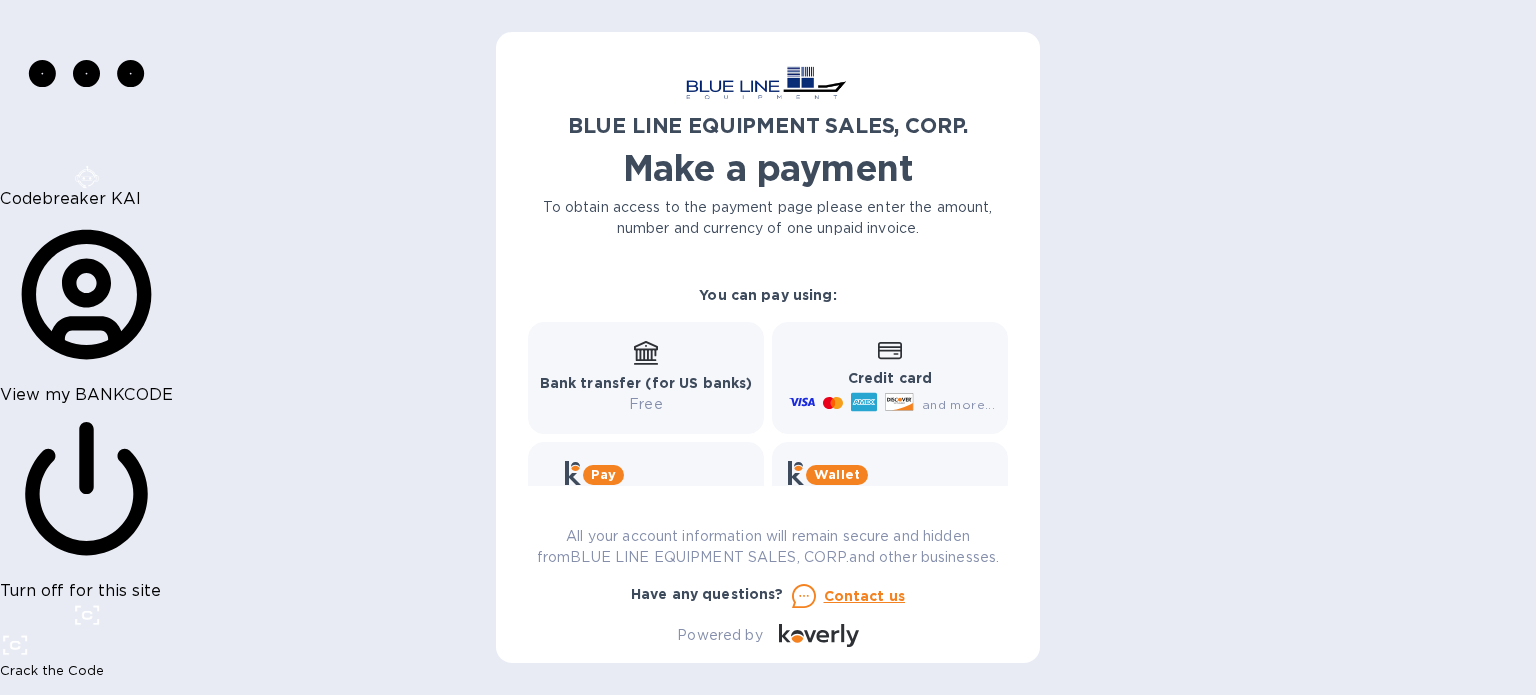 scroll, scrollTop: 300, scrollLeft: 0, axis: vertical 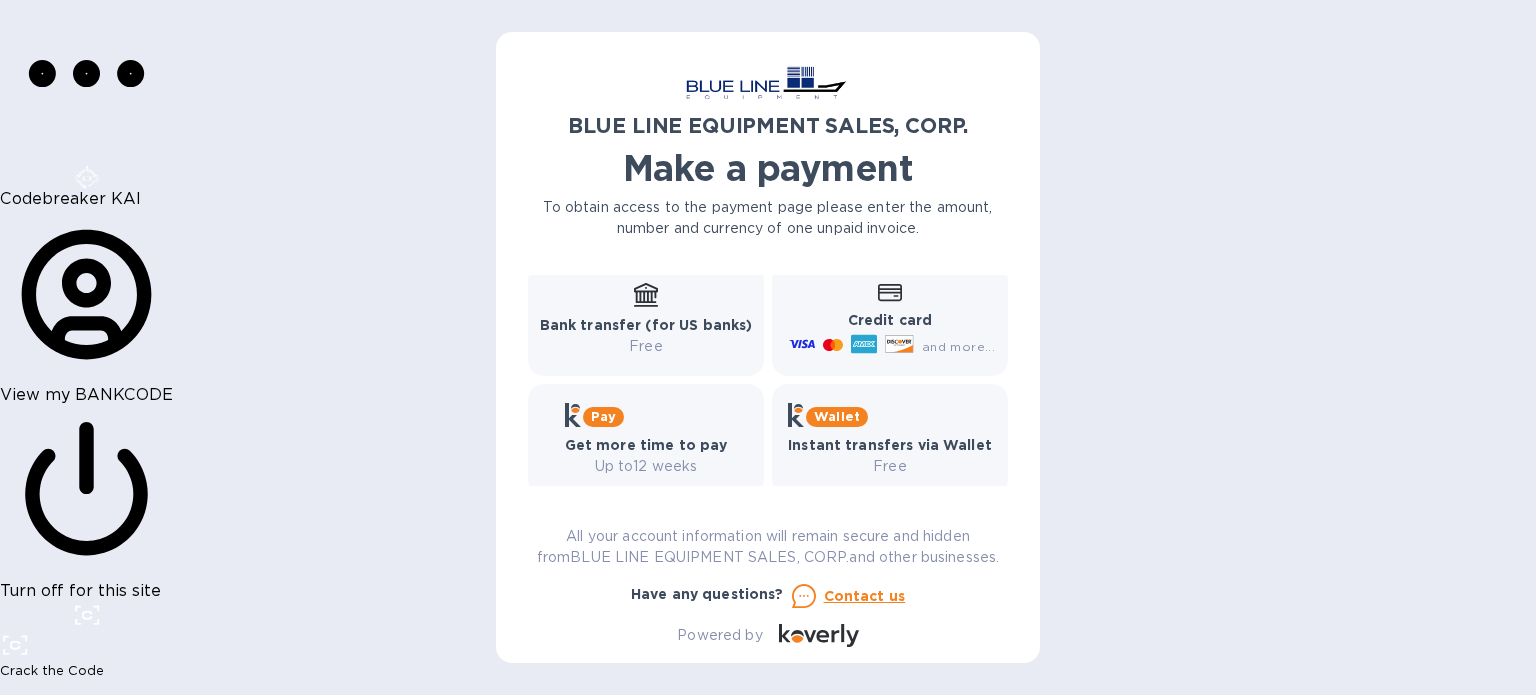 click on "Credit card" at bounding box center (890, 320) 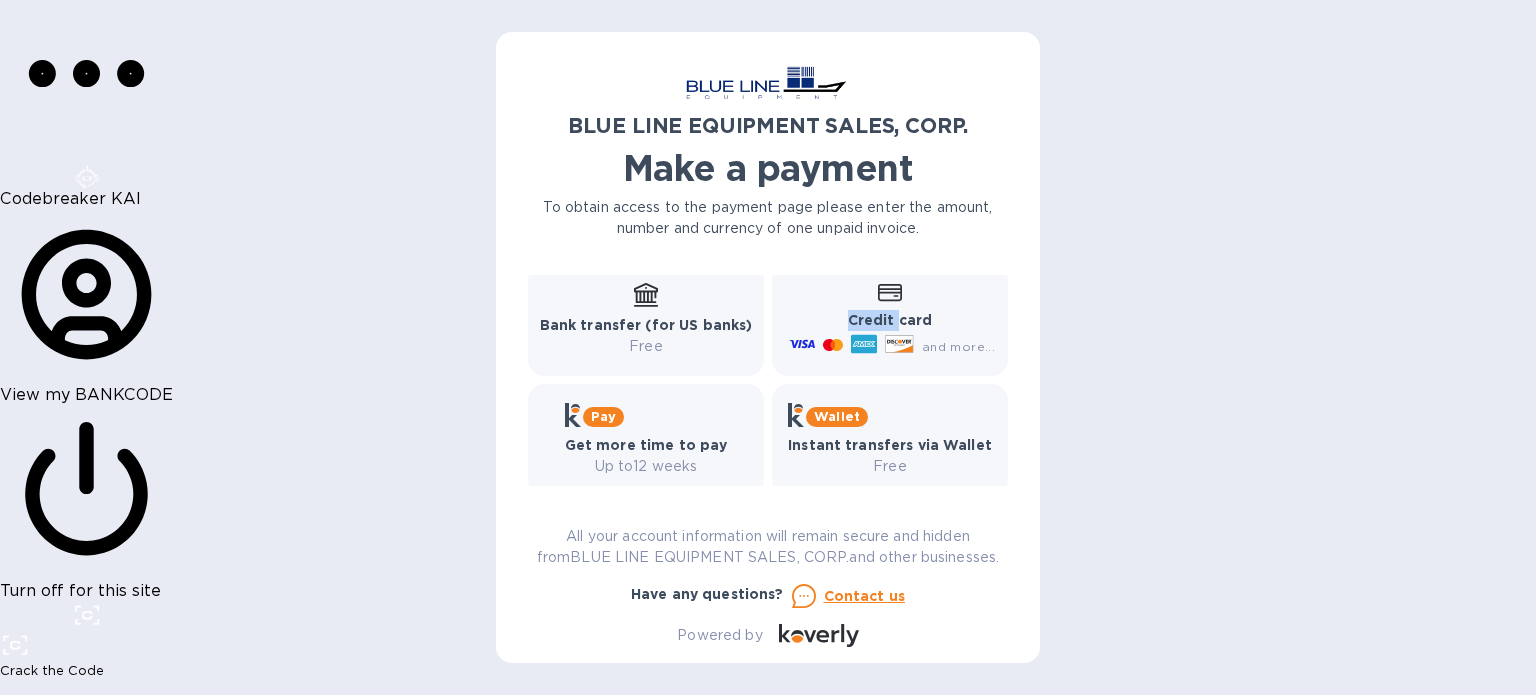 click on "Credit card and more..." at bounding box center (890, 320) 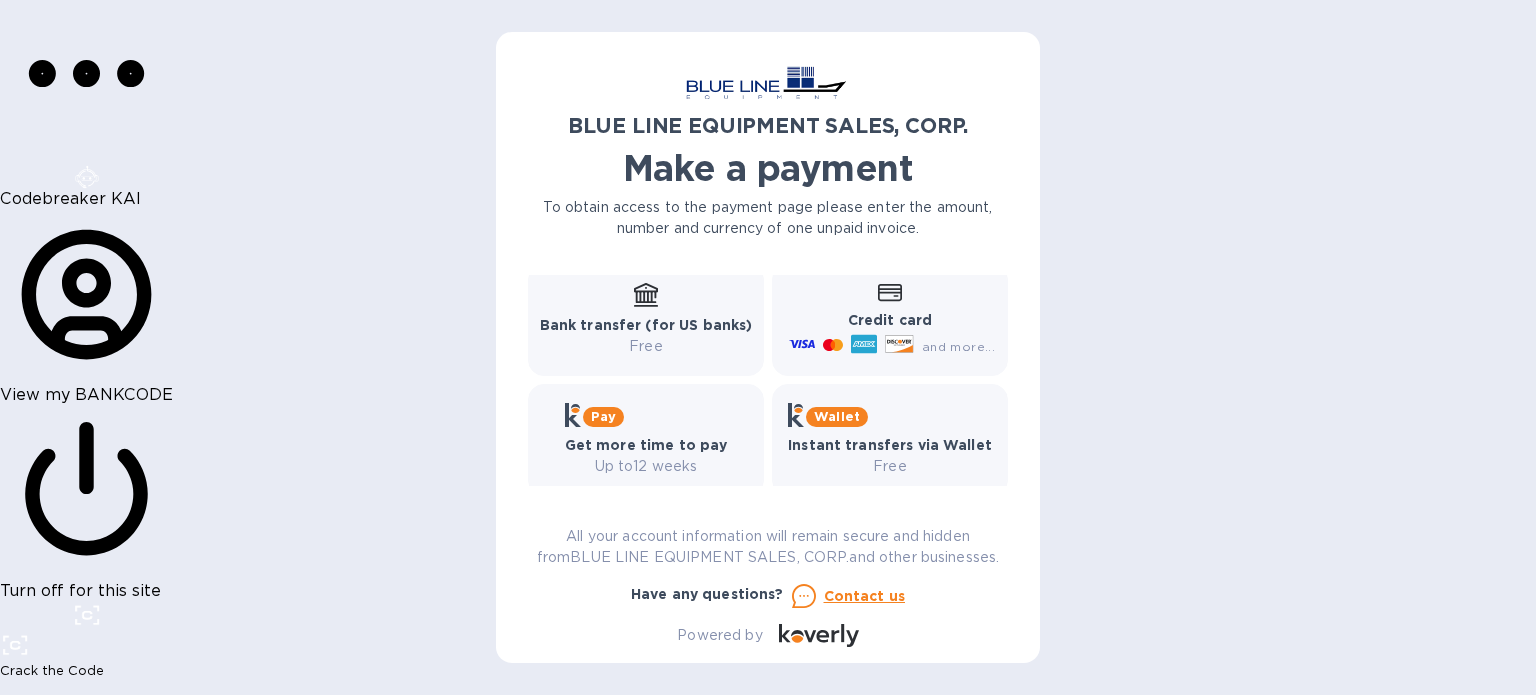 click on "Credit card and more..." at bounding box center (890, 320) 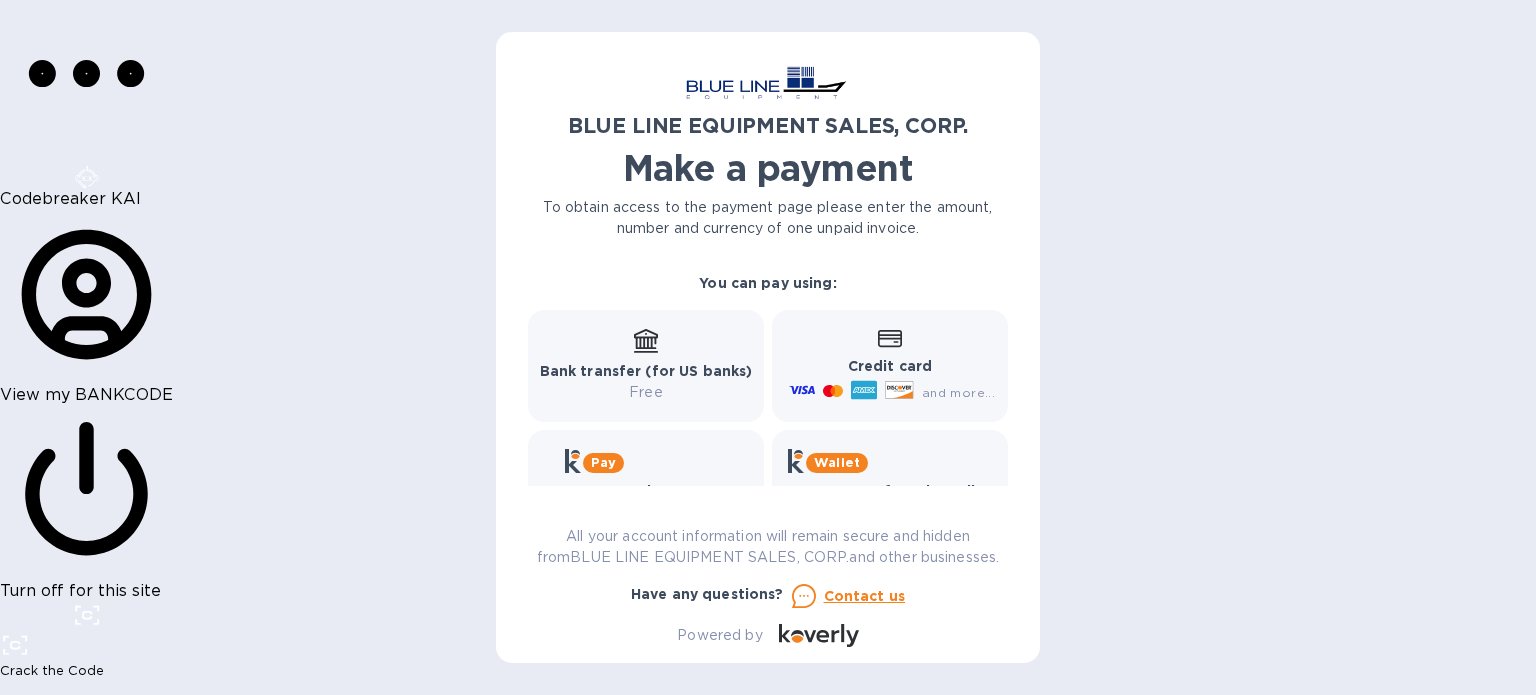 scroll, scrollTop: 222, scrollLeft: 0, axis: vertical 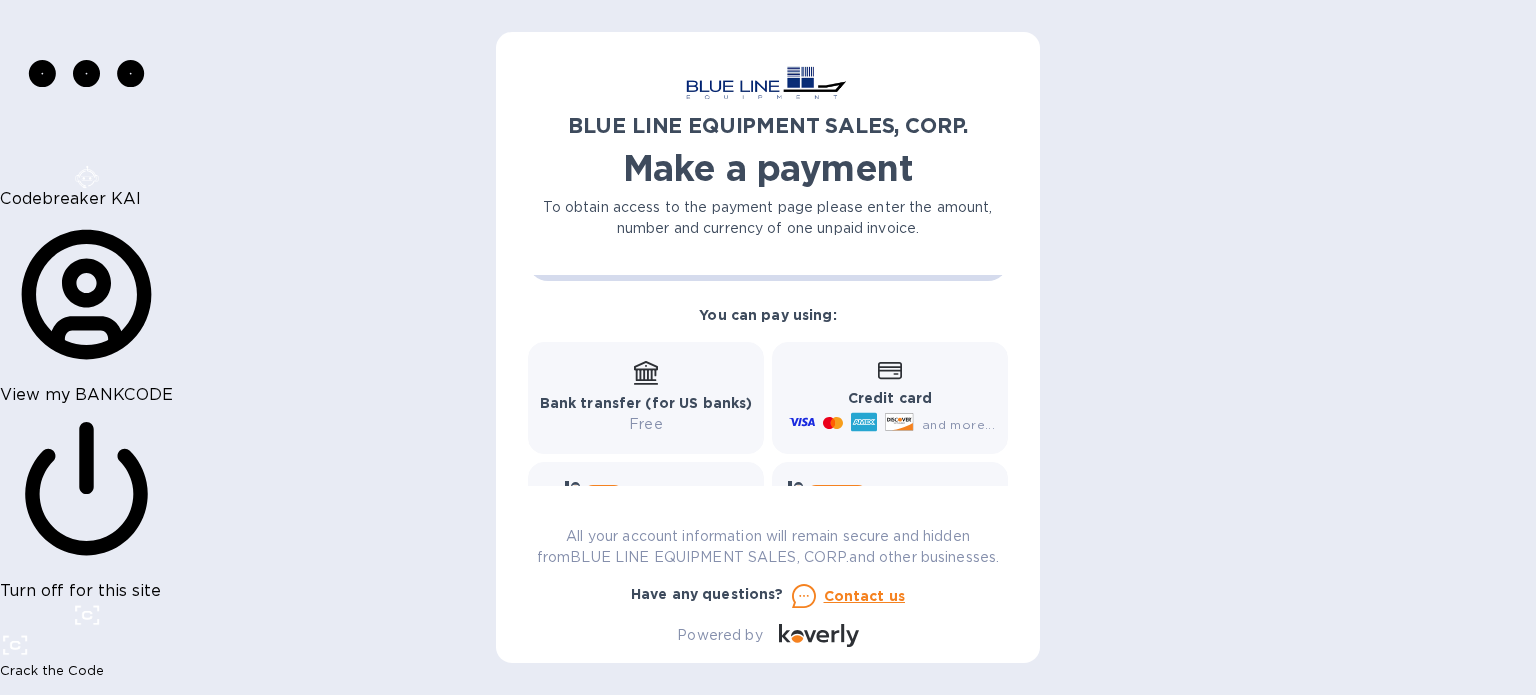 click on "and more..." at bounding box center [958, 424] 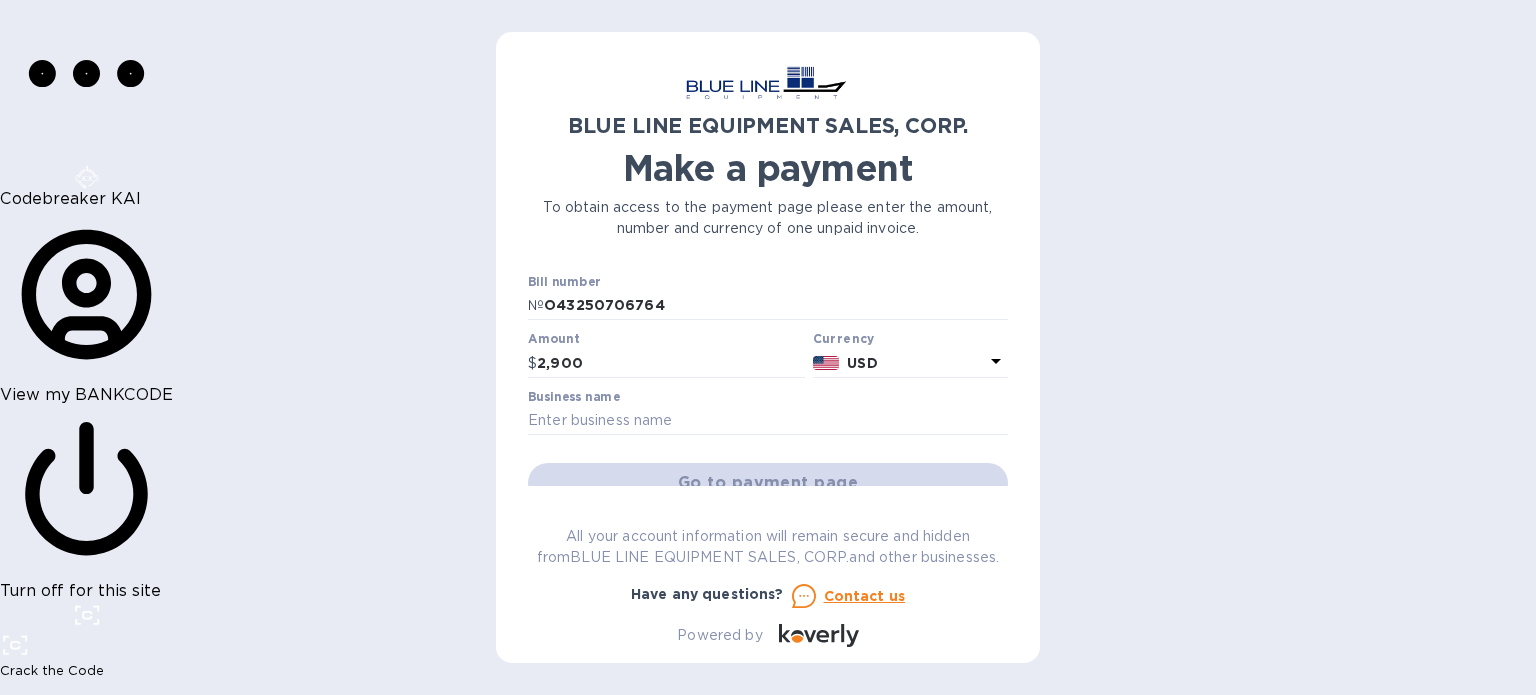scroll, scrollTop: 66, scrollLeft: 0, axis: vertical 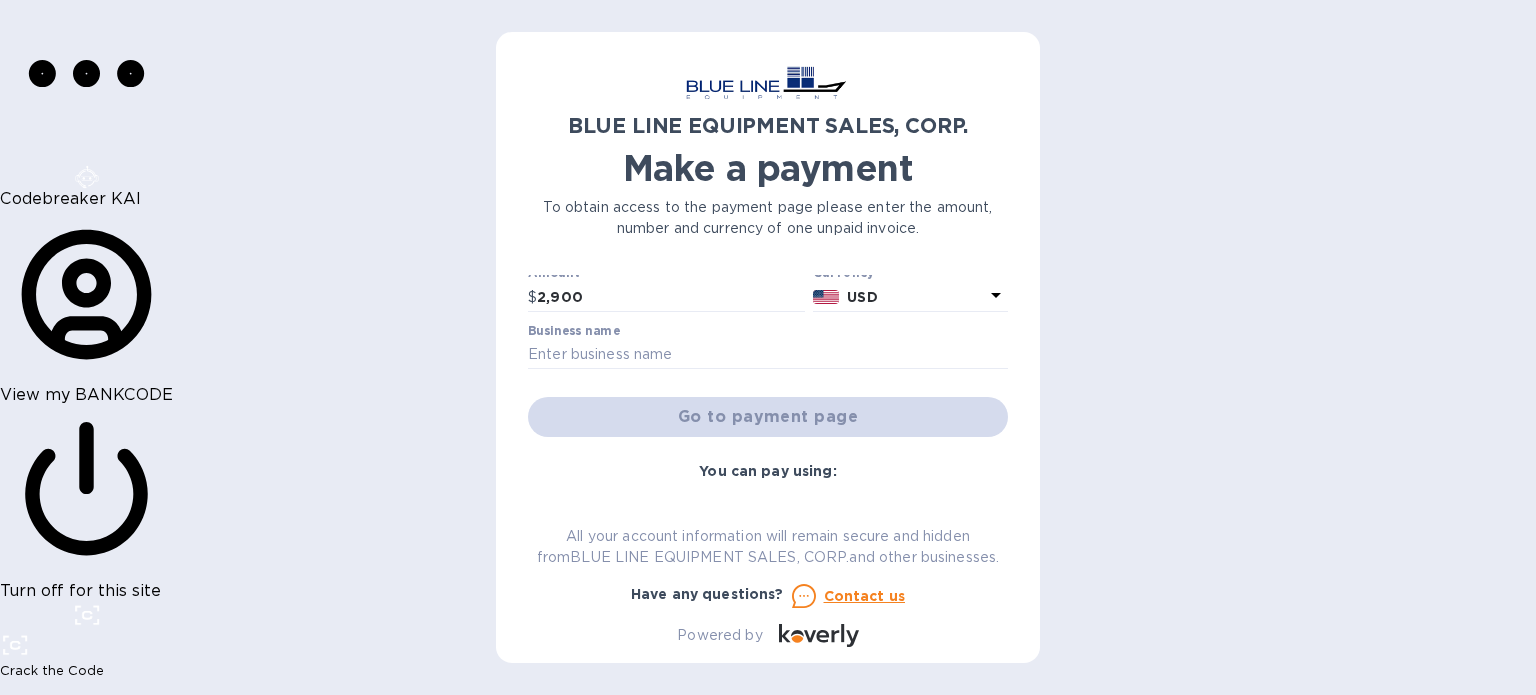 click on "Go to payment page" at bounding box center (768, 417) 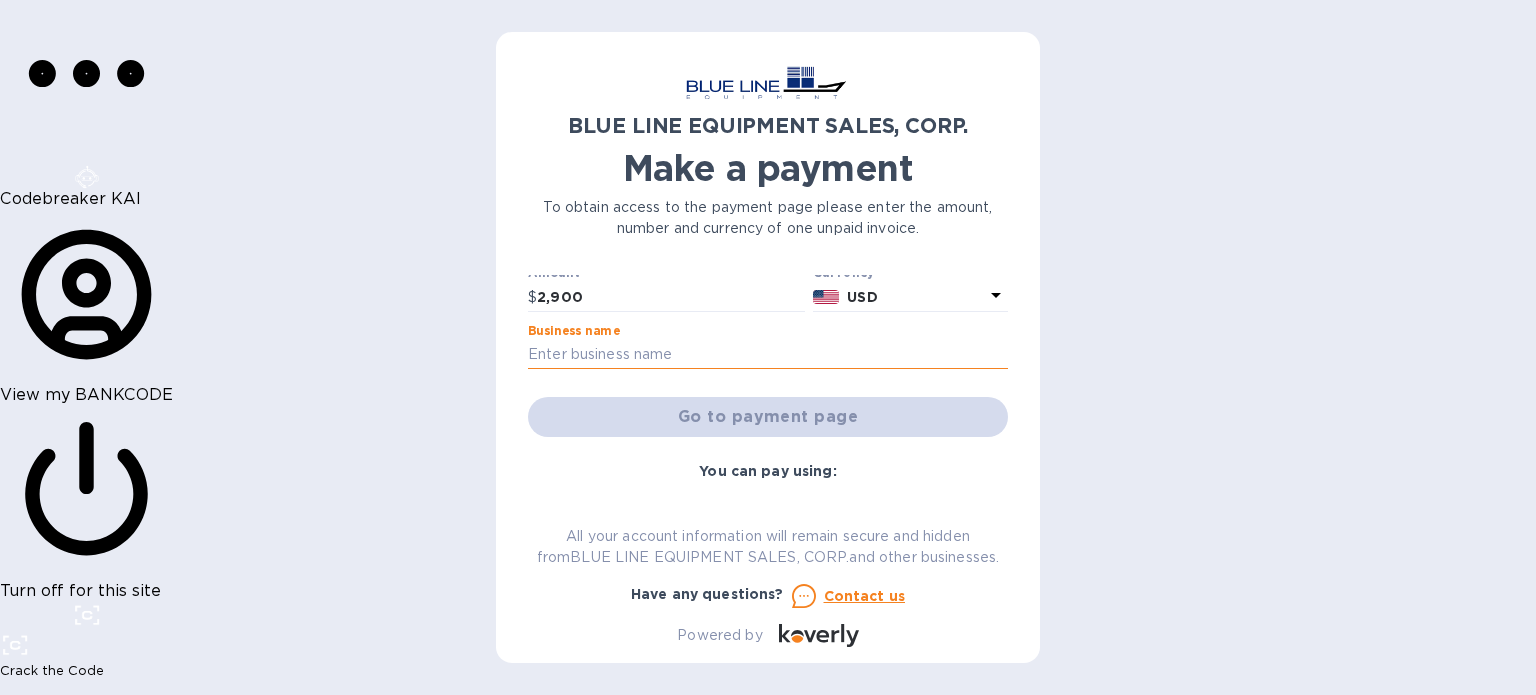 click at bounding box center [768, 355] 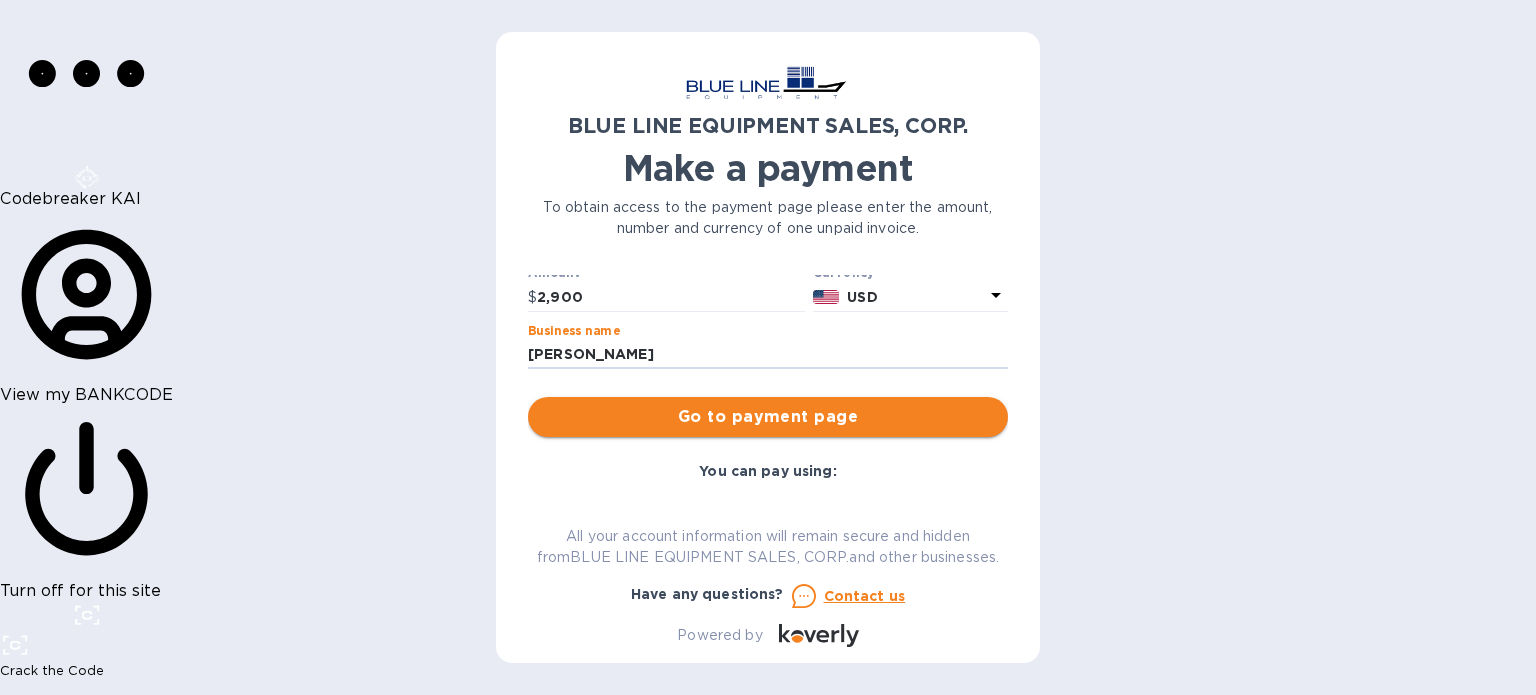 type on "[PERSON_NAME]" 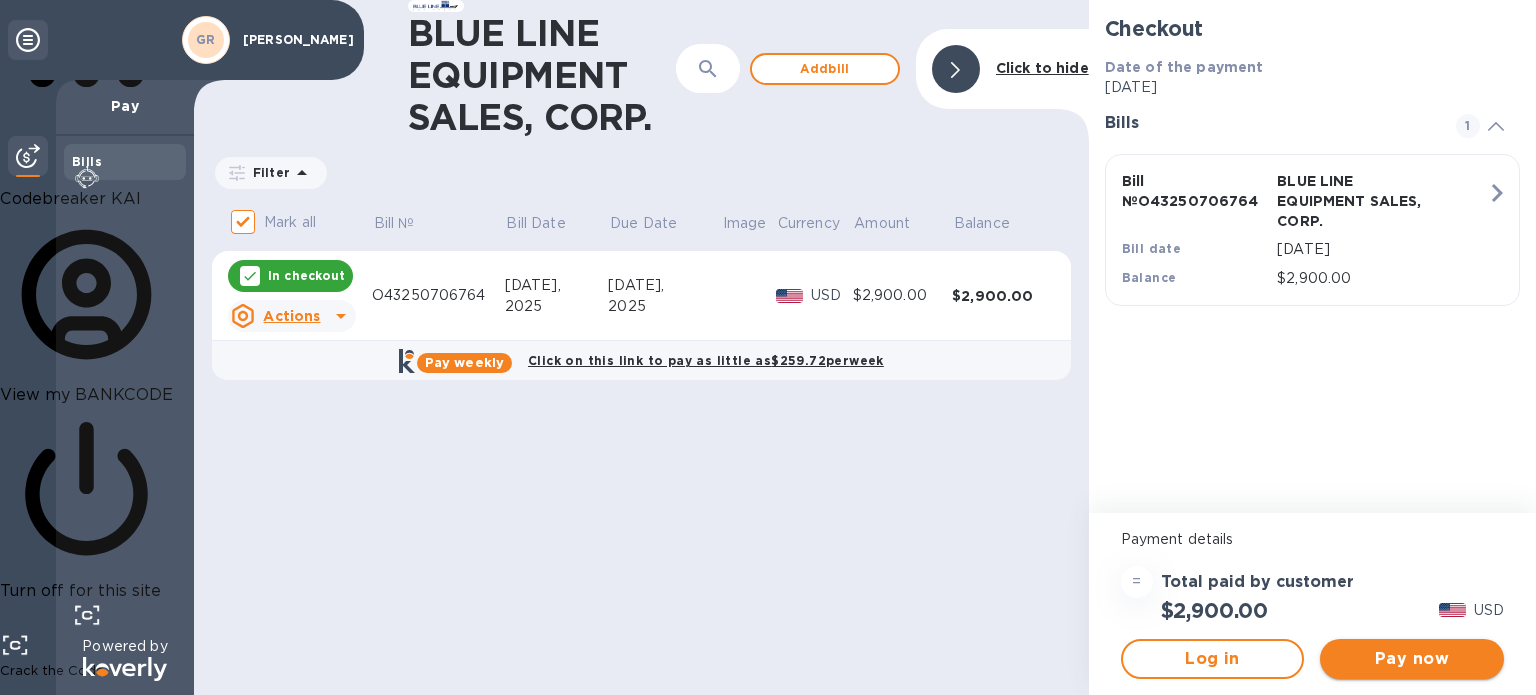 click on "Pay now" at bounding box center (1412, 659) 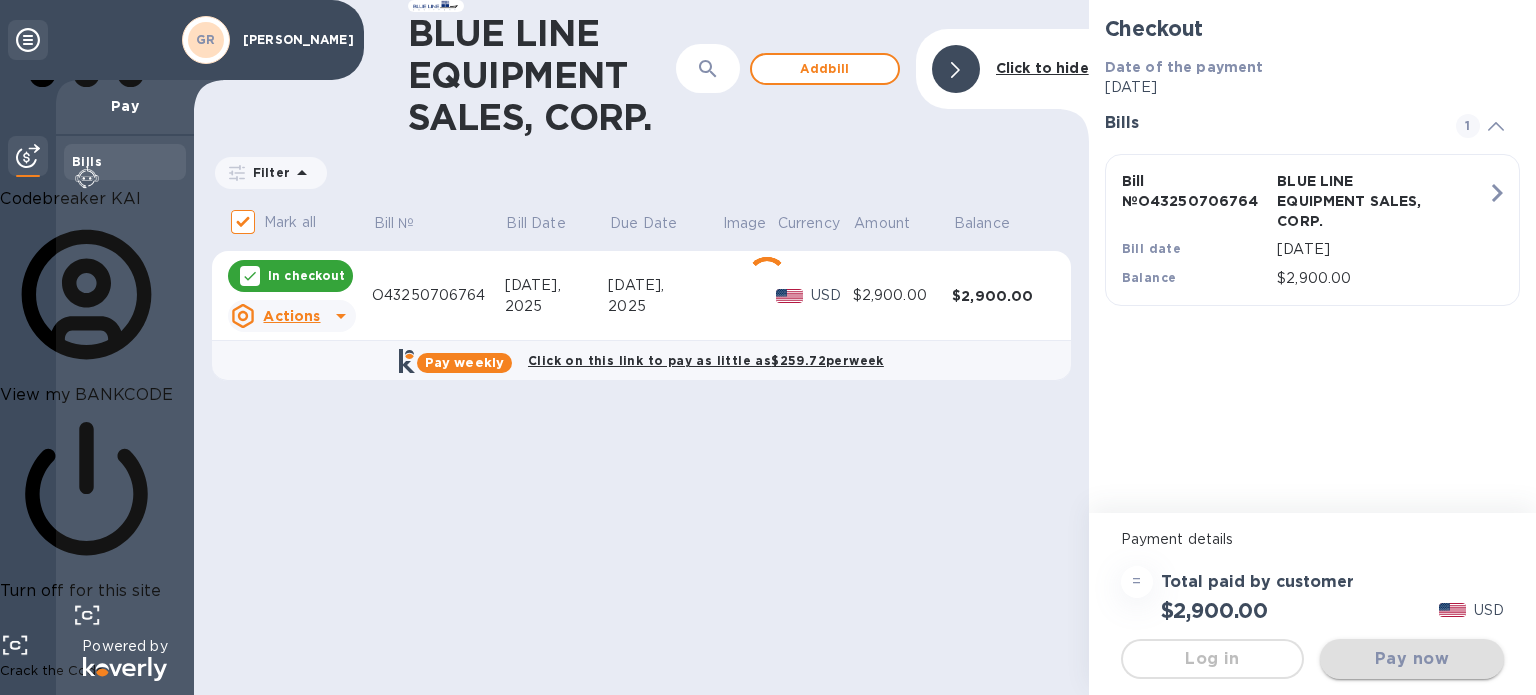 scroll, scrollTop: 0, scrollLeft: 0, axis: both 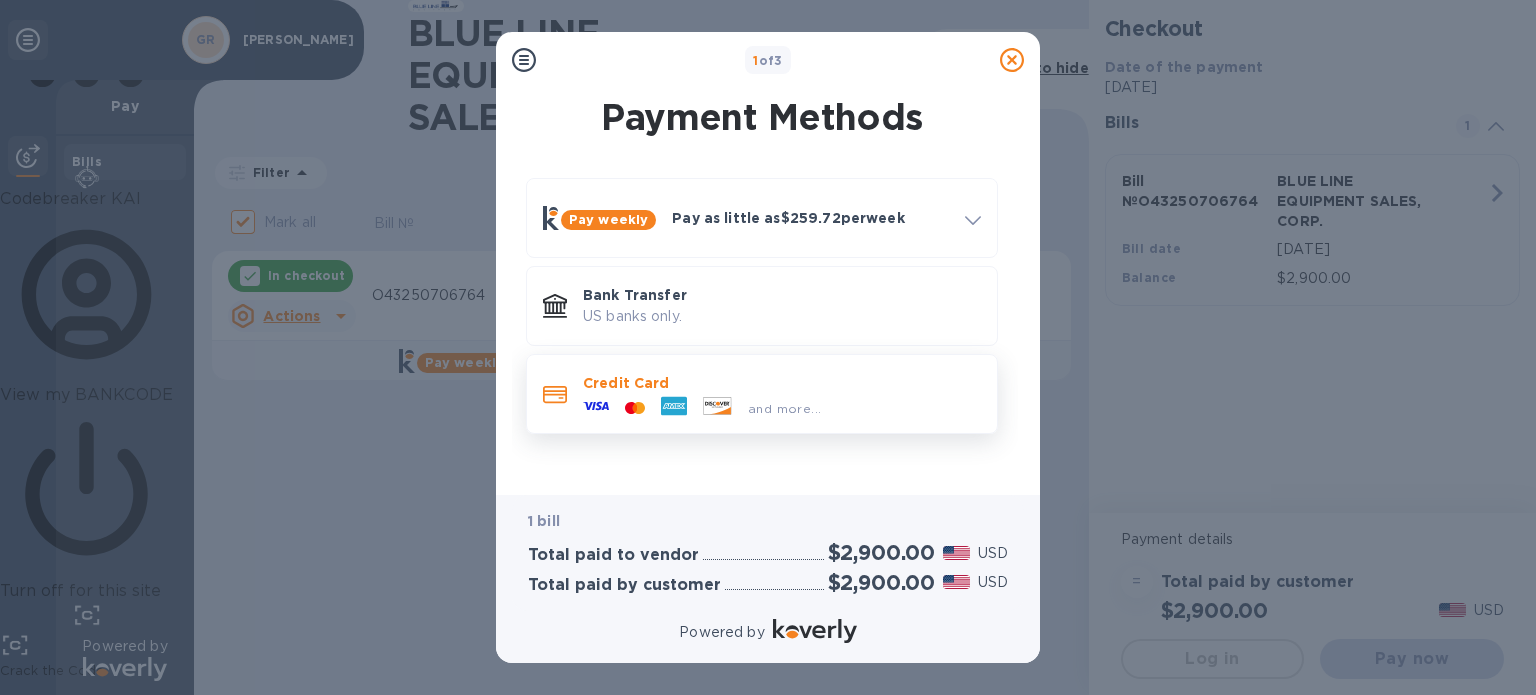 click on "and more..." at bounding box center [784, 408] 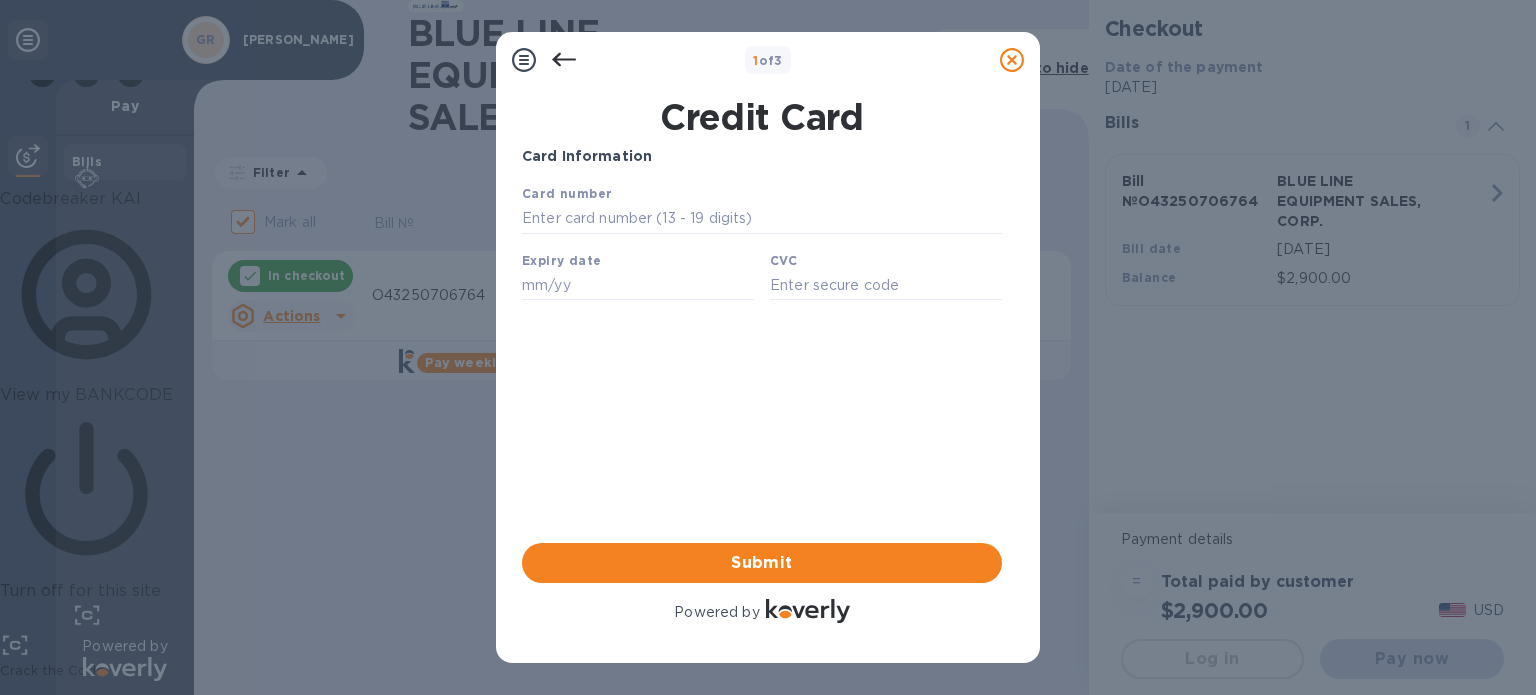 scroll, scrollTop: 0, scrollLeft: 0, axis: both 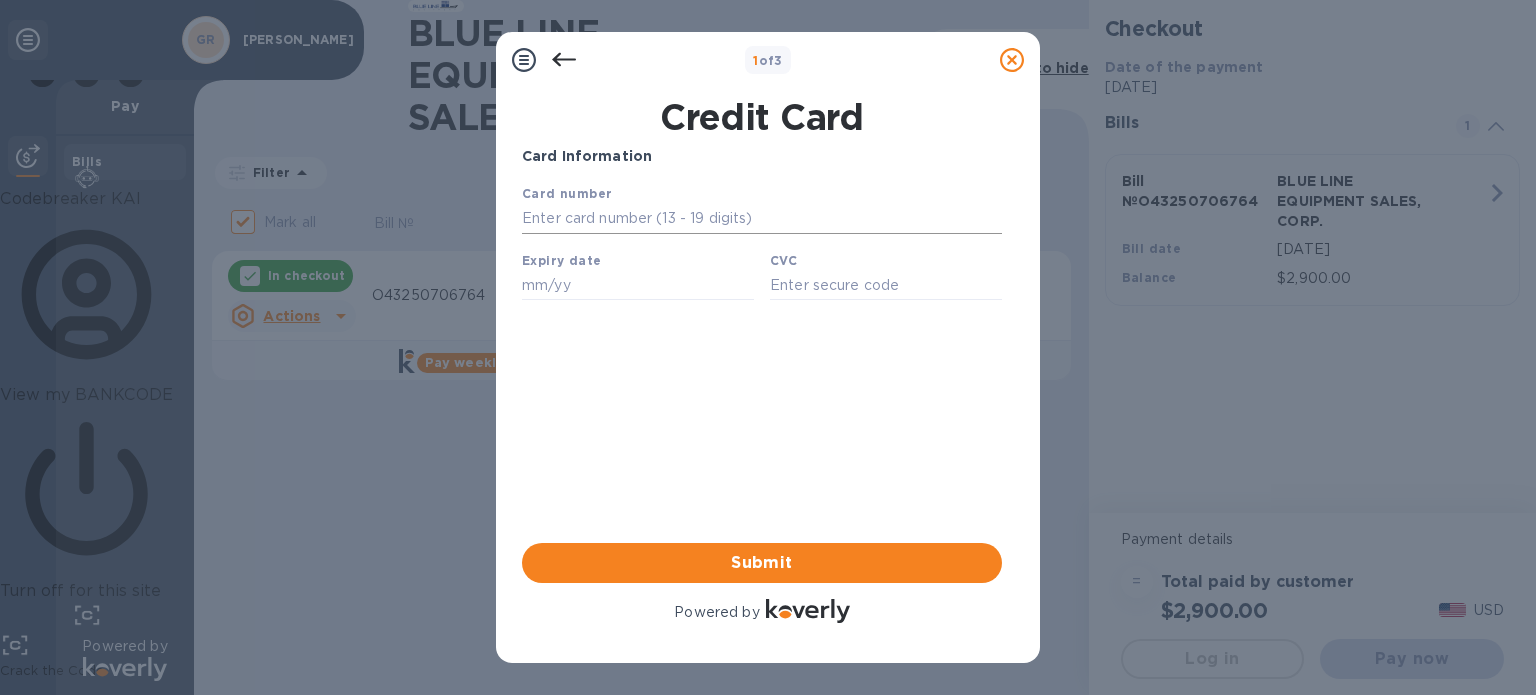 click at bounding box center [762, 219] 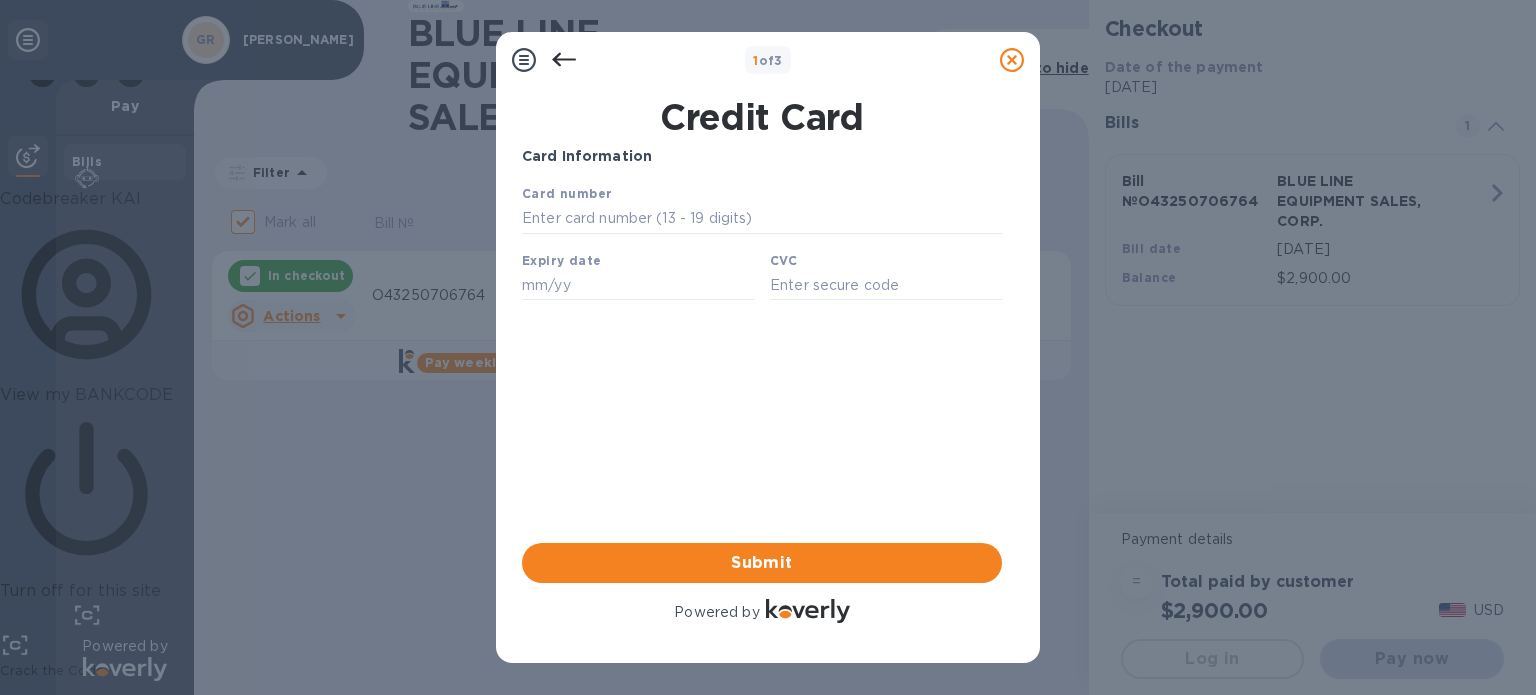 type on "[CREDIT_CARD_NUMBER]" 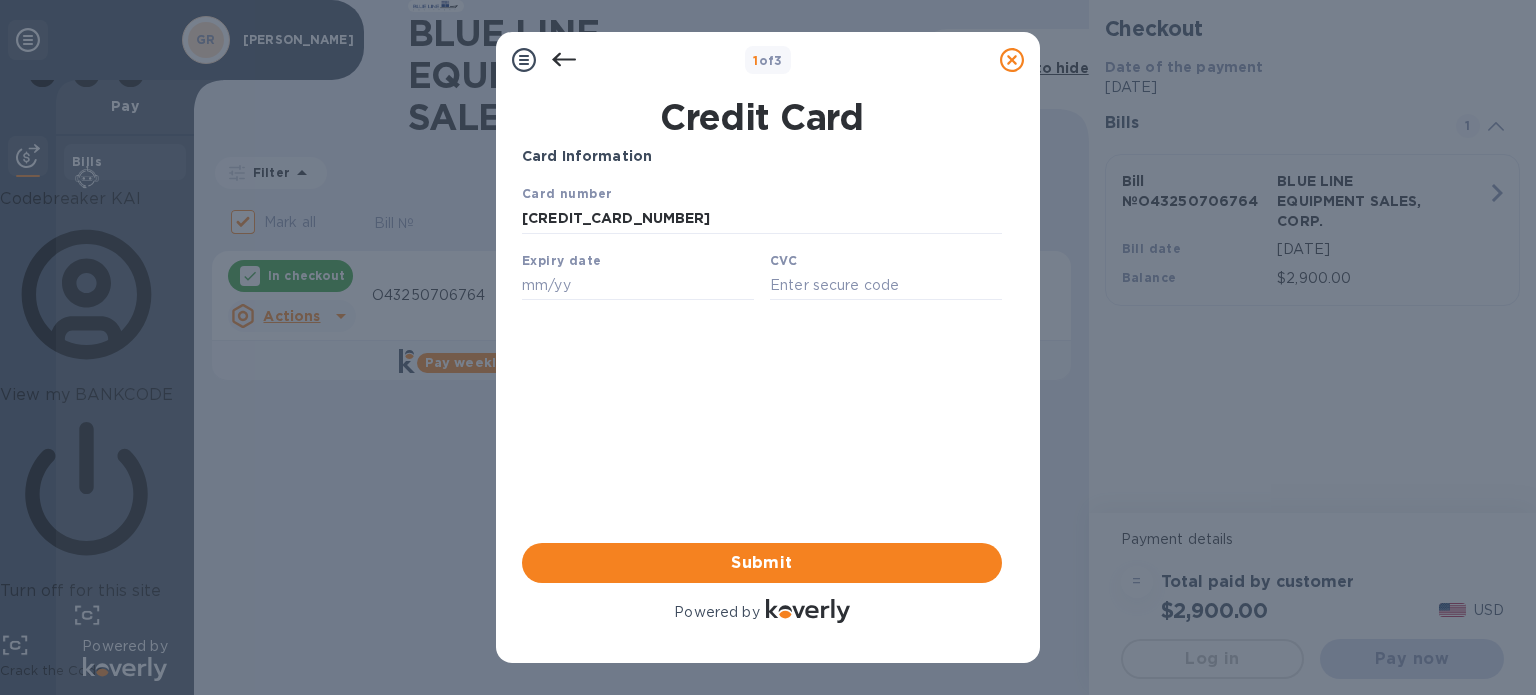 type on "07/28" 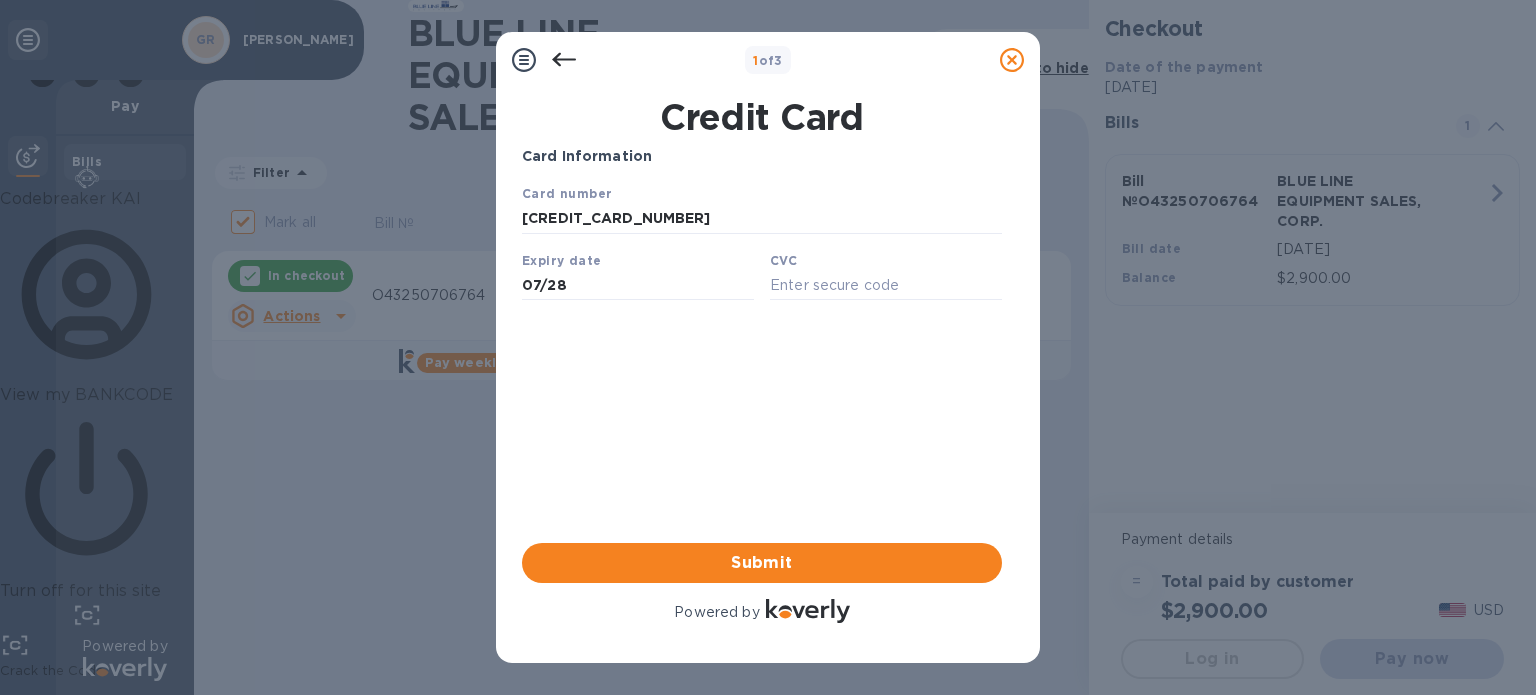 type on "590" 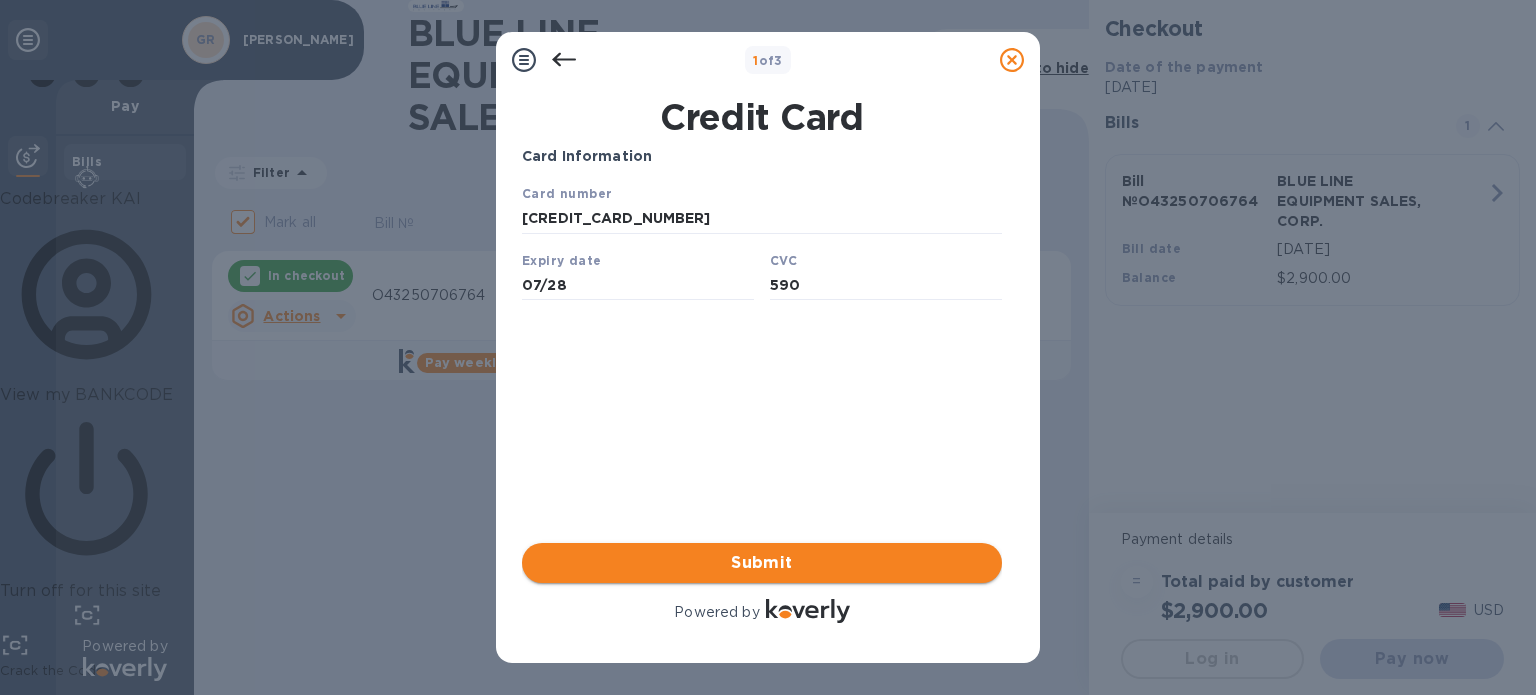 click on "Submit" at bounding box center (762, 563) 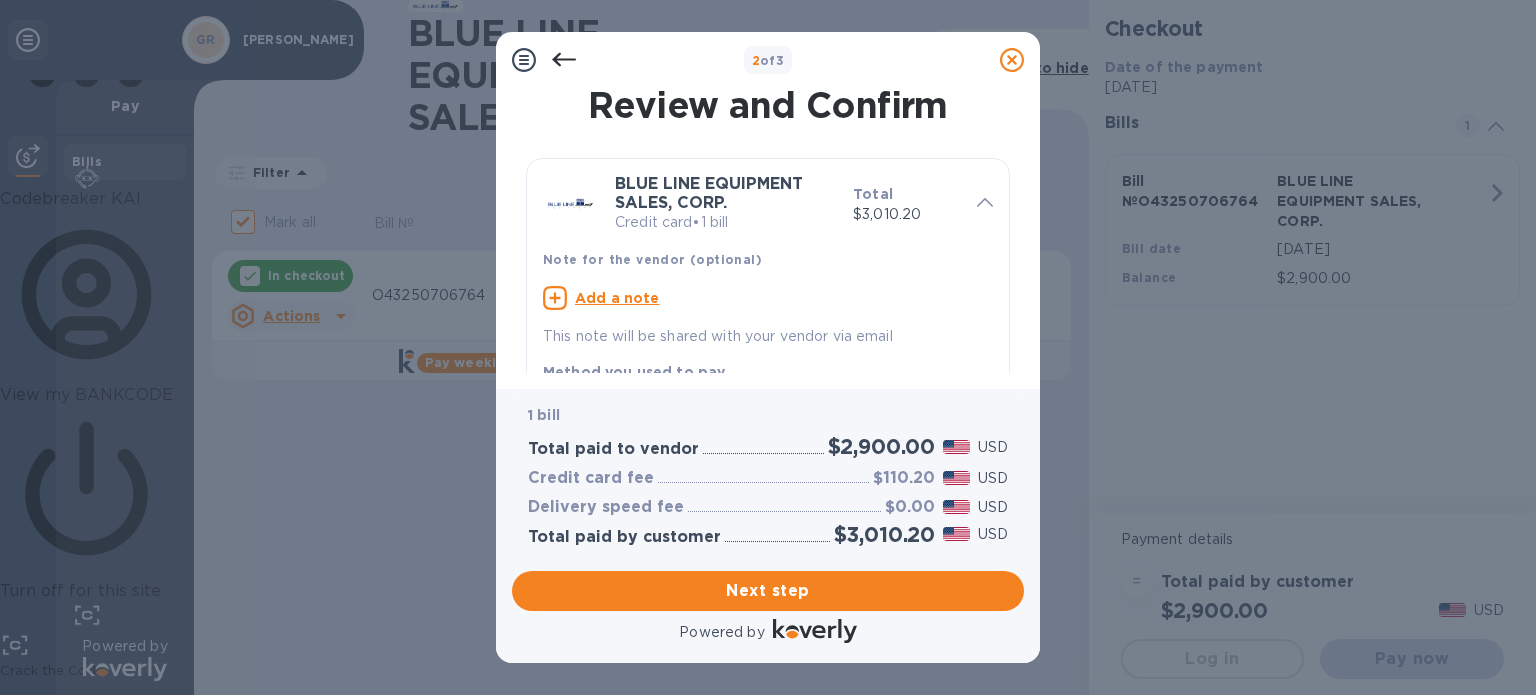 click 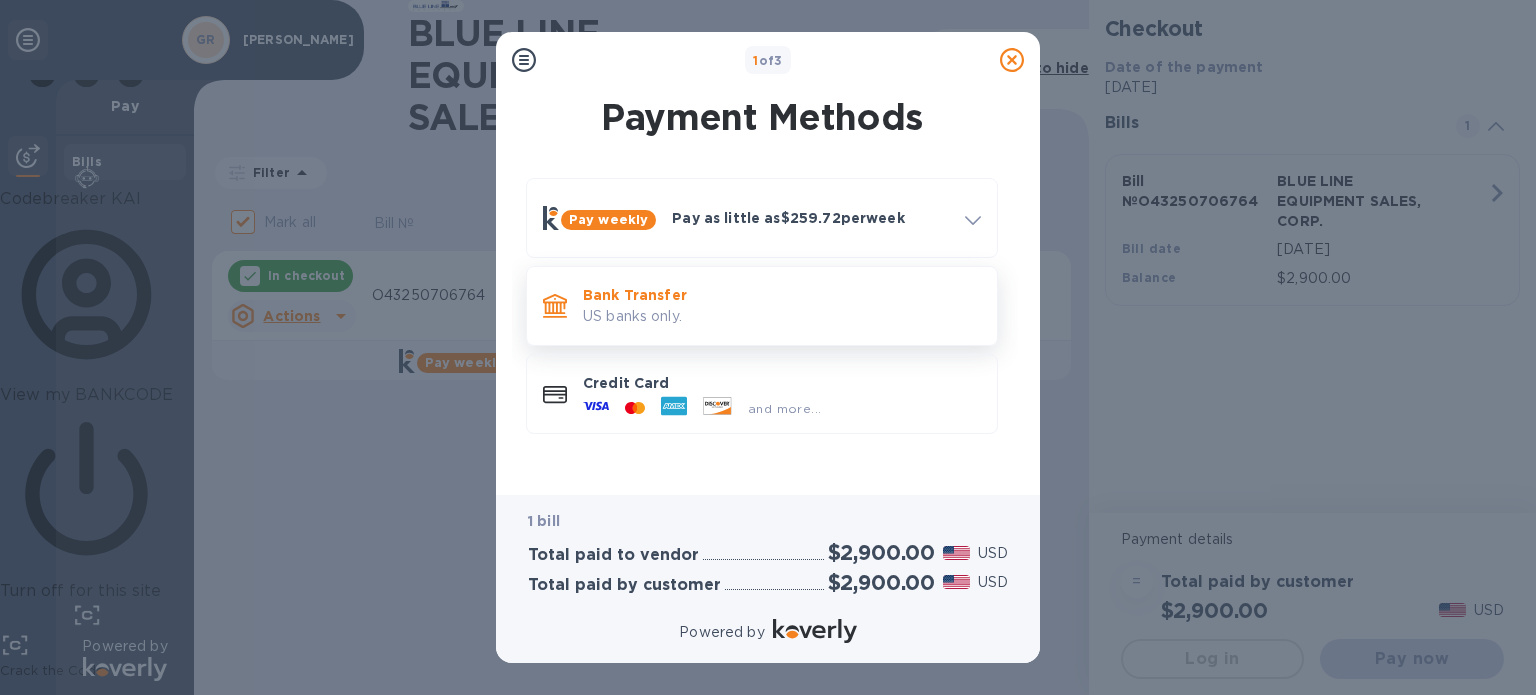 click on "Bank Transfer" at bounding box center [782, 295] 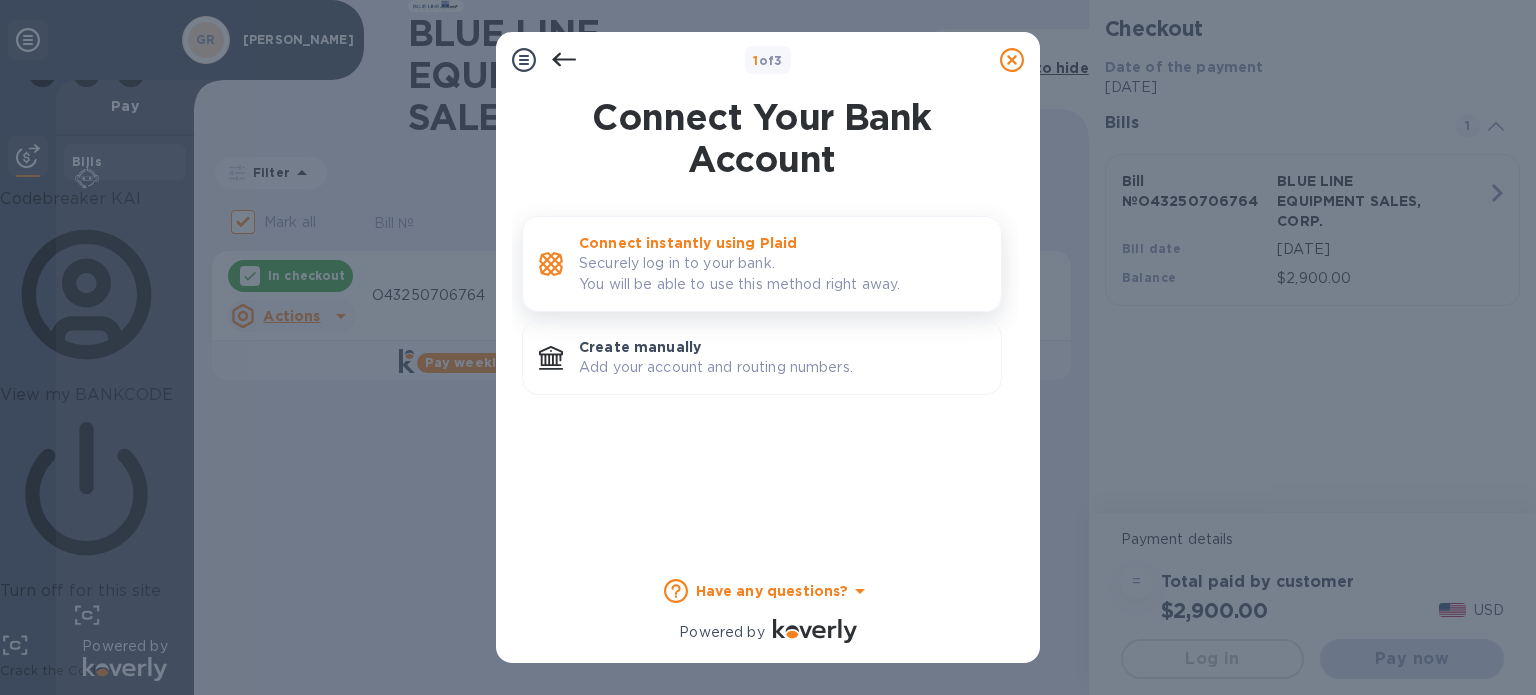 click on "Securely log in to your bank.   You will be able to use this method right away." at bounding box center (782, 274) 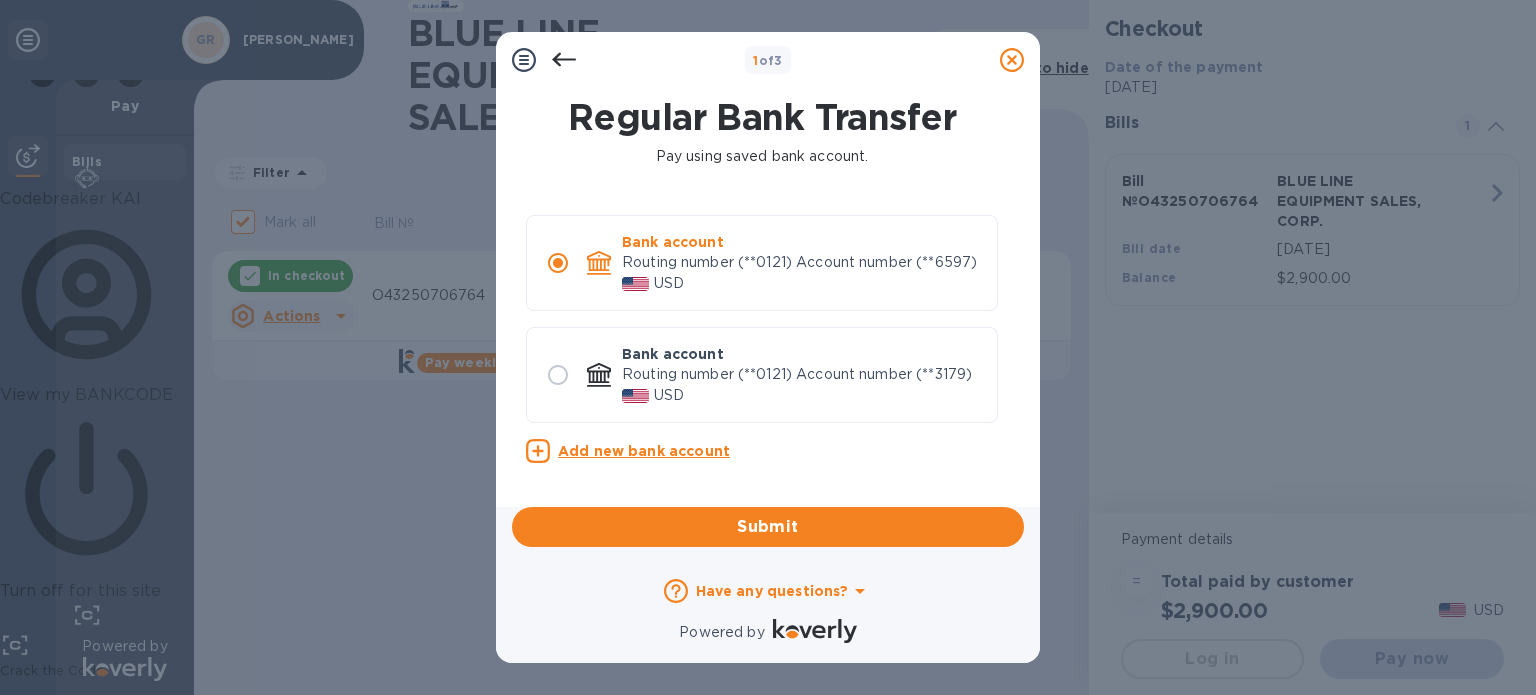 scroll, scrollTop: 8, scrollLeft: 0, axis: vertical 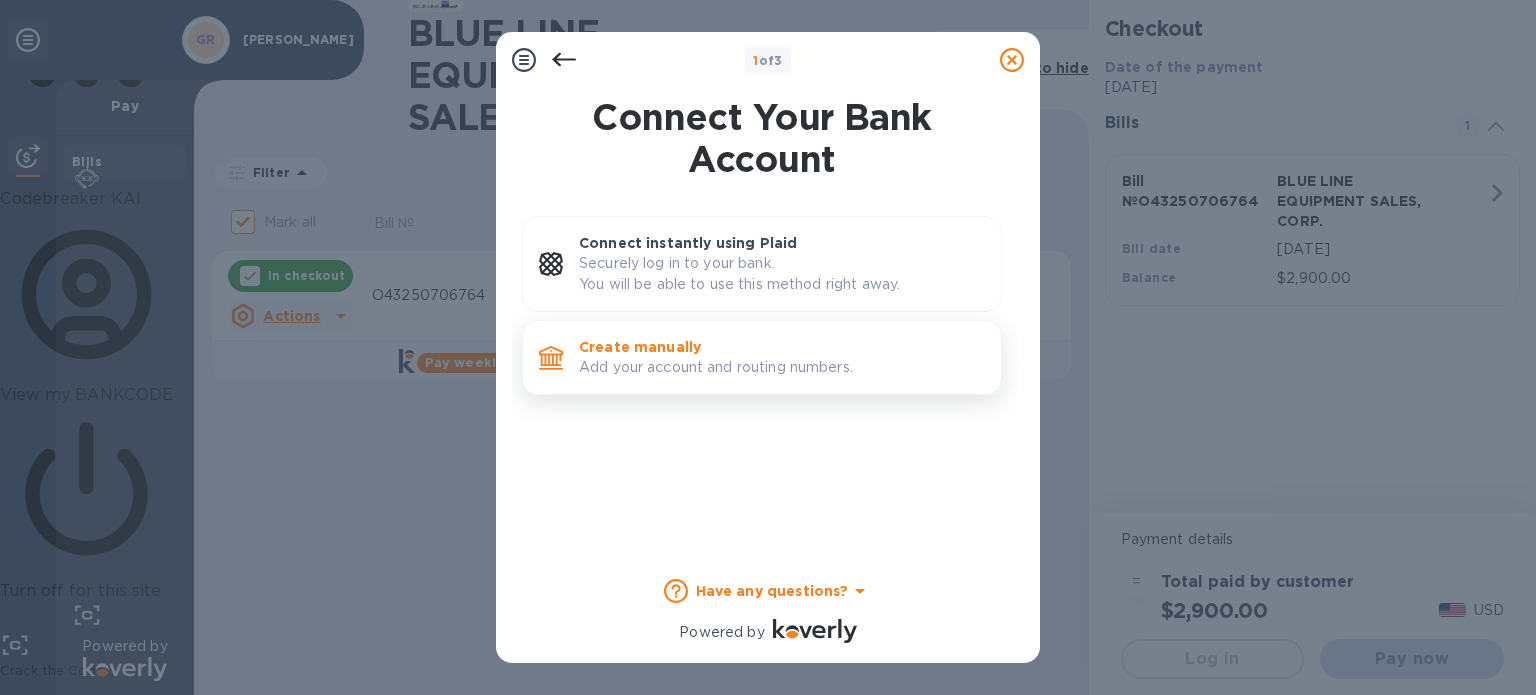 click on "Create manually" at bounding box center [782, 347] 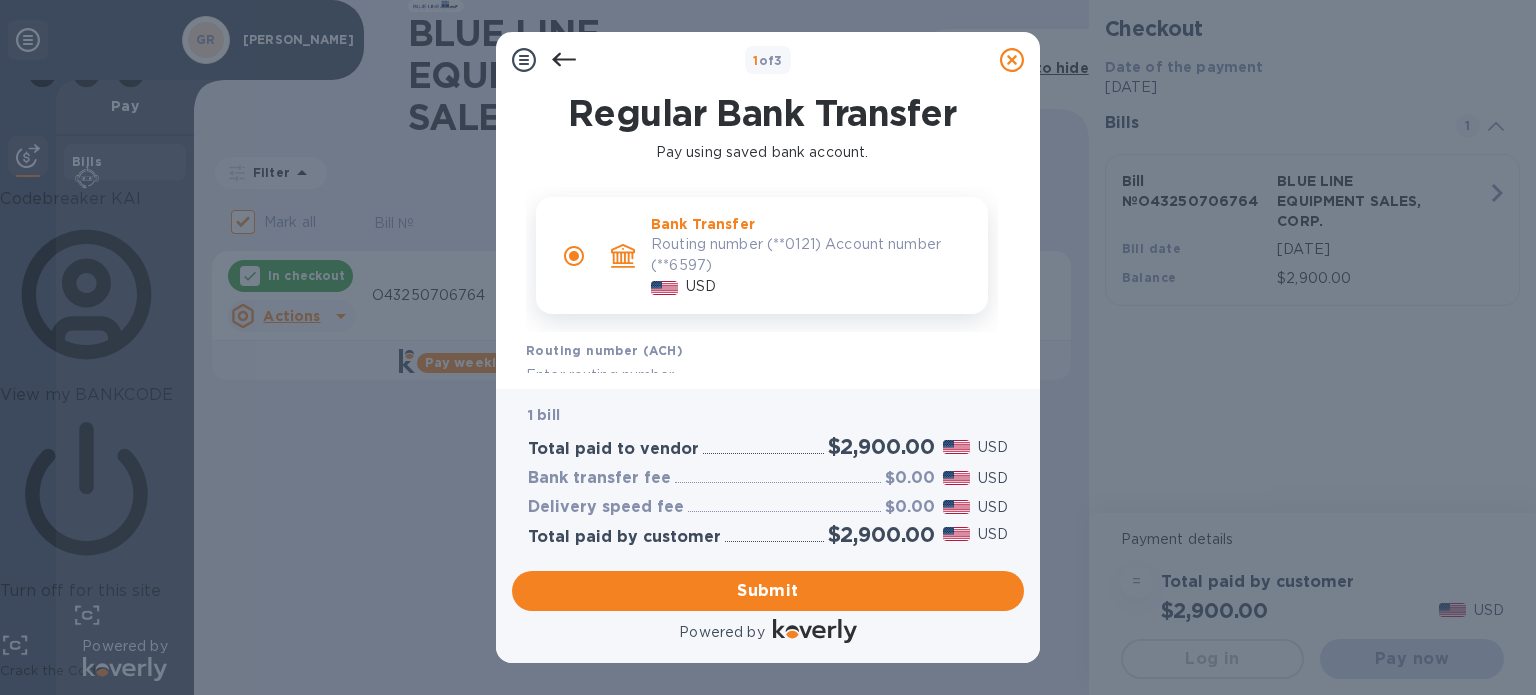 click 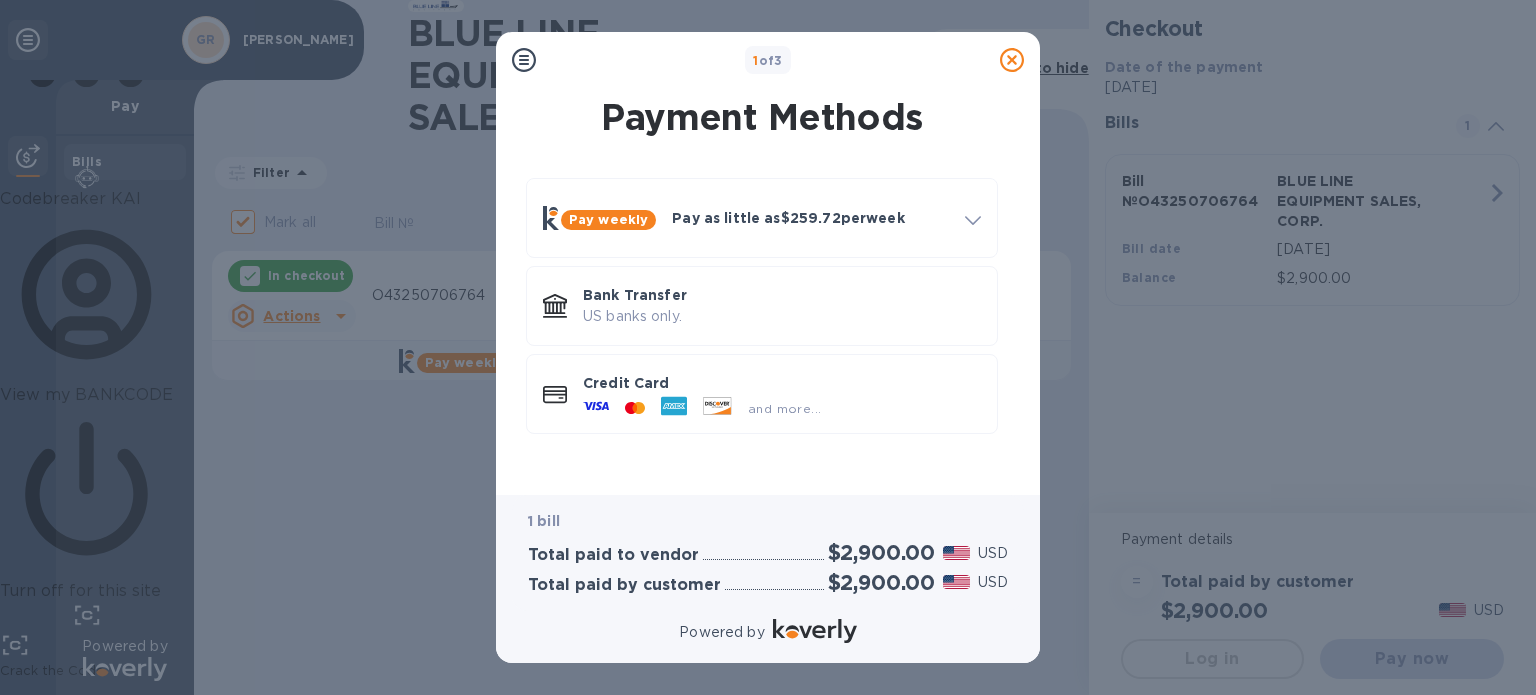 click on "1  of  3" at bounding box center [768, 60] 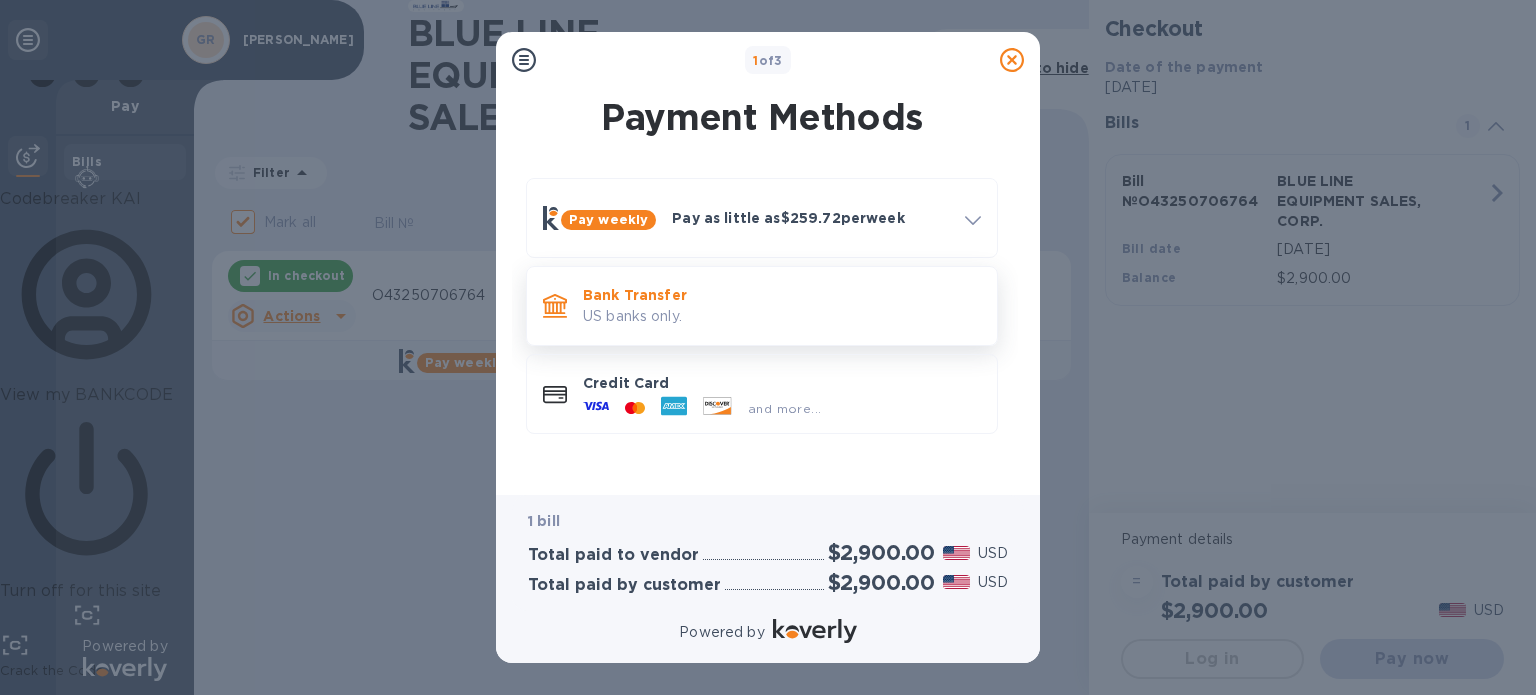 click on "Bank Transfer" at bounding box center [782, 295] 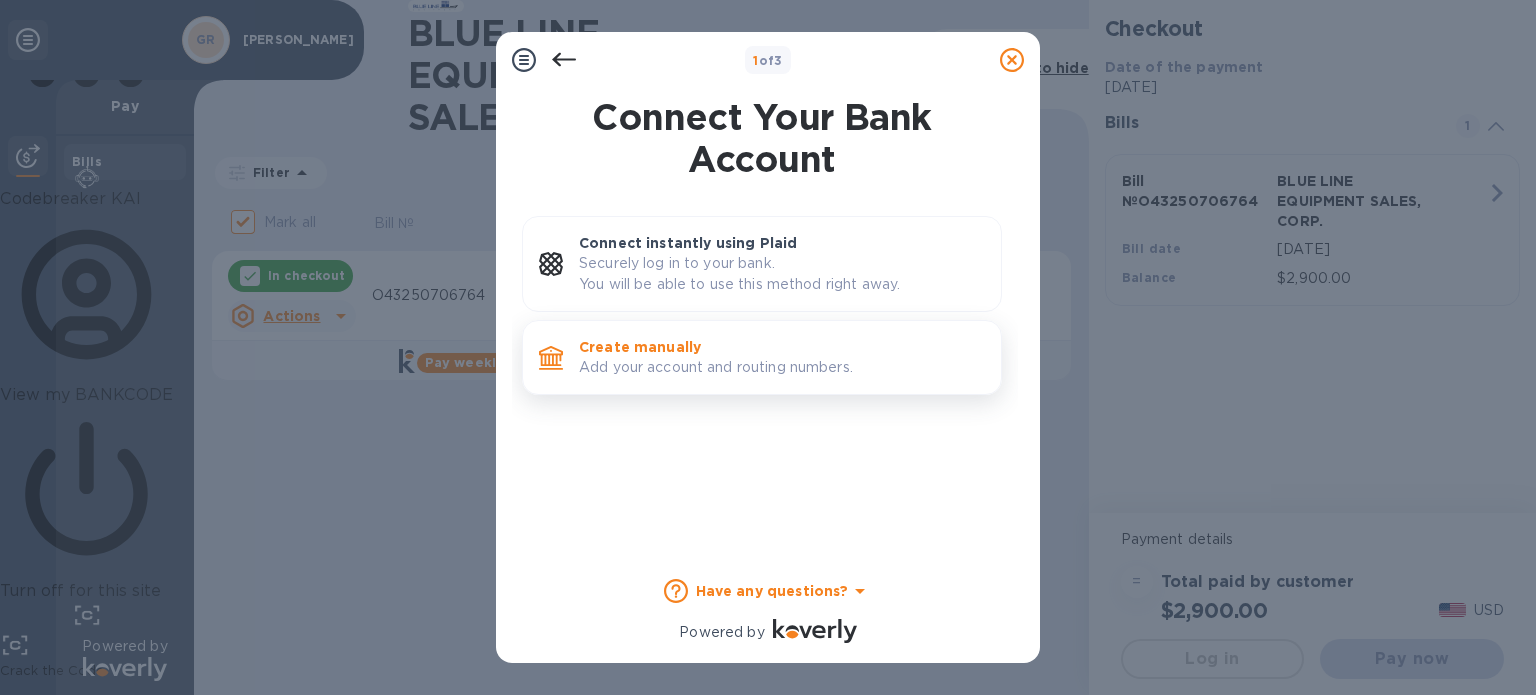 click on "Add your account and routing numbers." at bounding box center (782, 367) 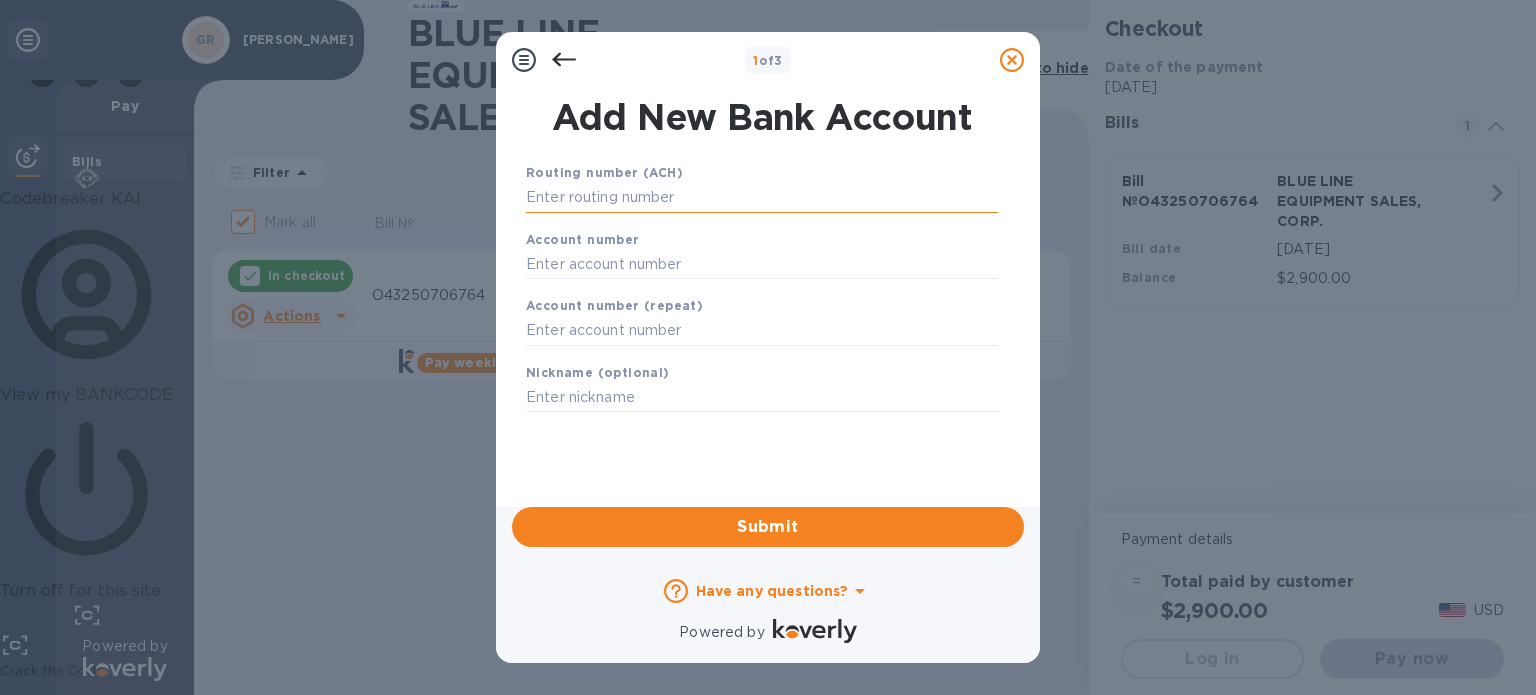 click at bounding box center (762, 198) 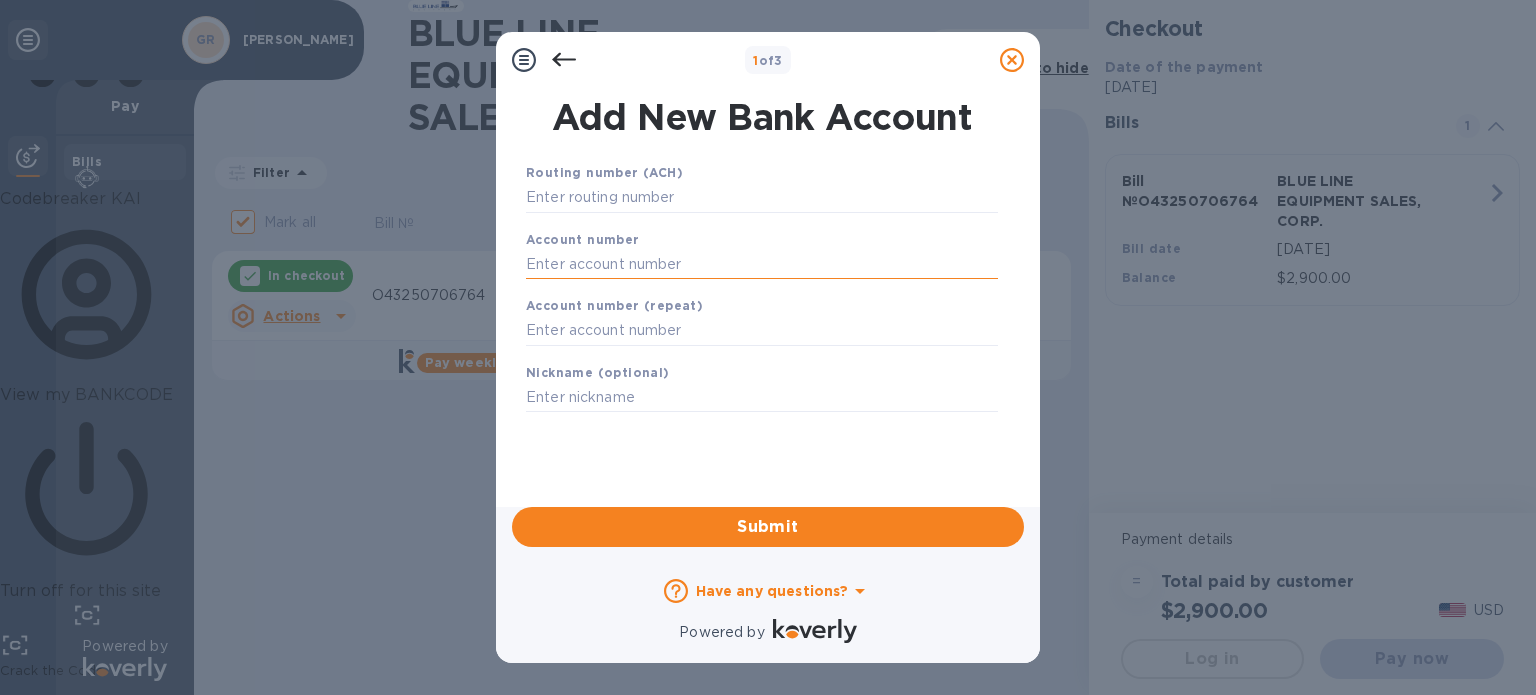 click at bounding box center [762, 264] 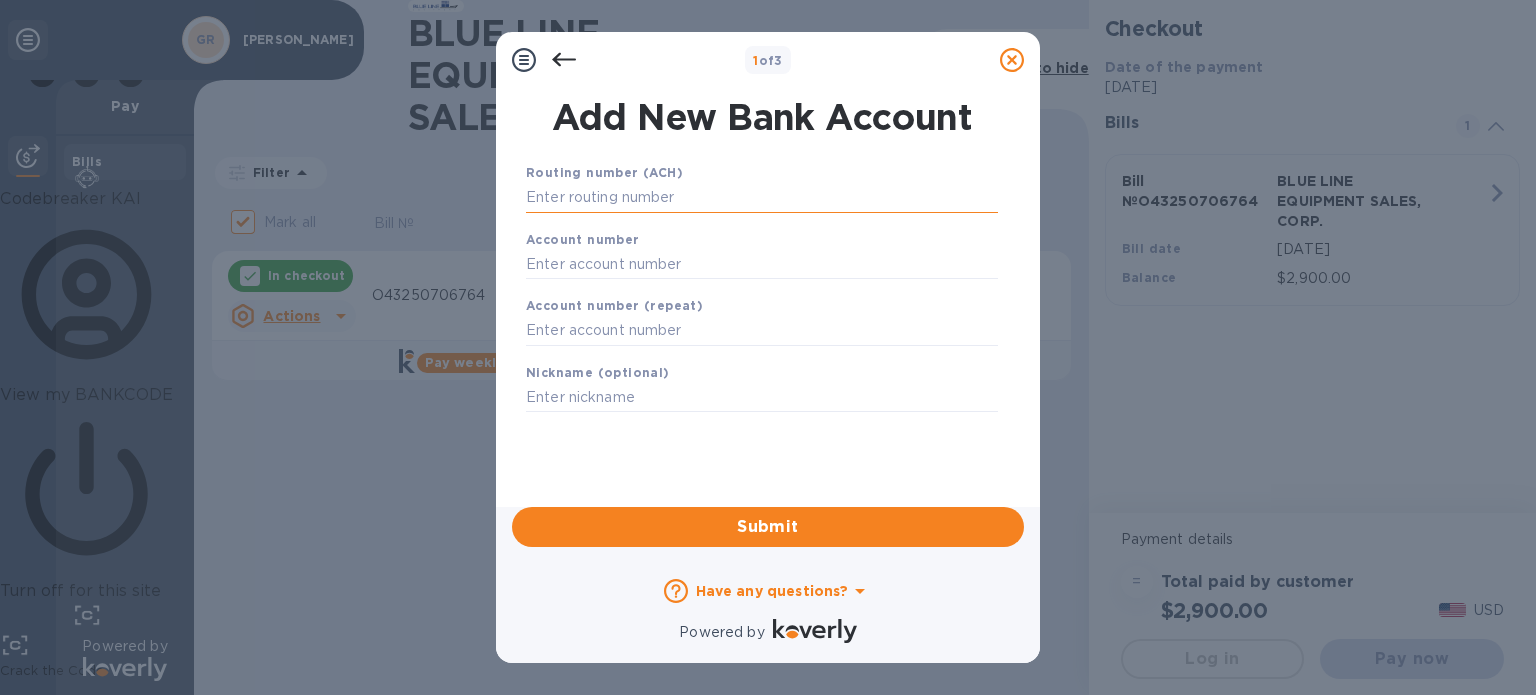 click at bounding box center [762, 198] 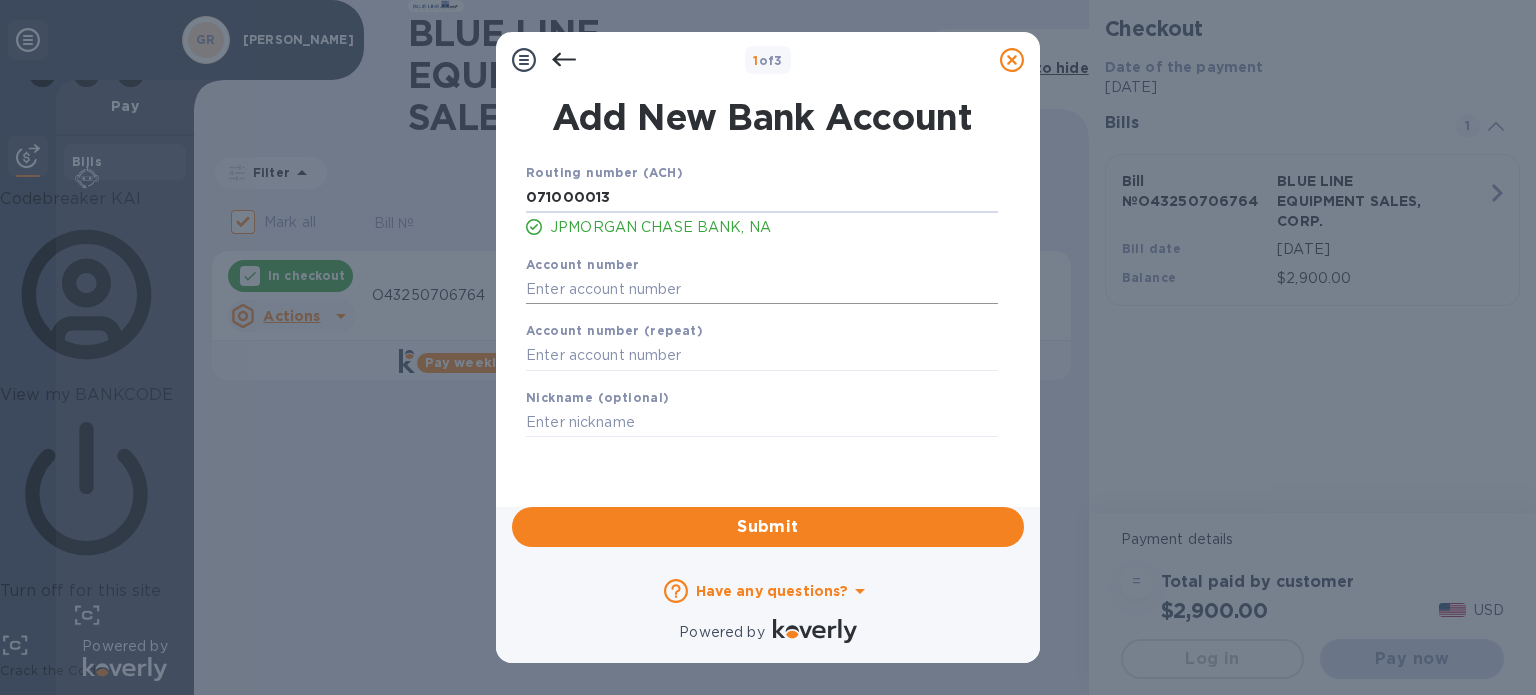 type on "071000013" 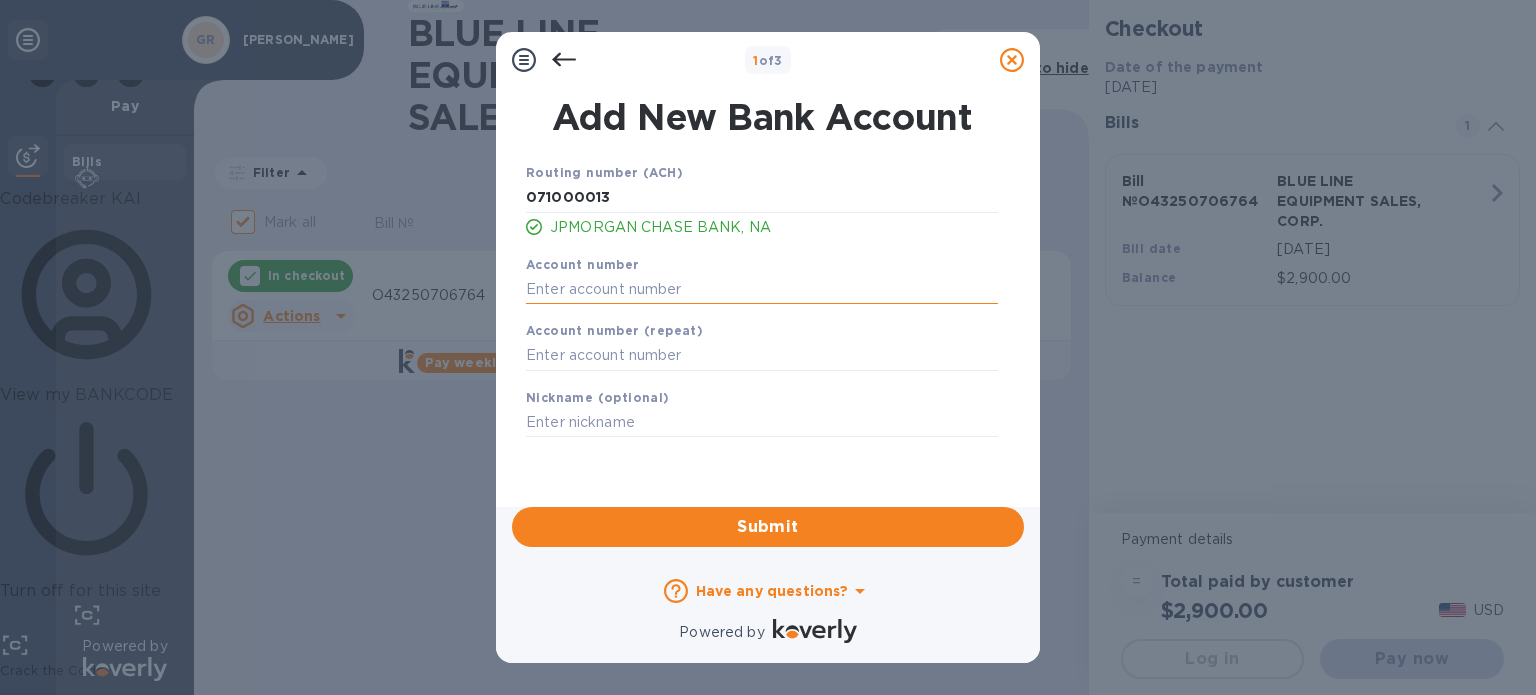 click at bounding box center [762, 289] 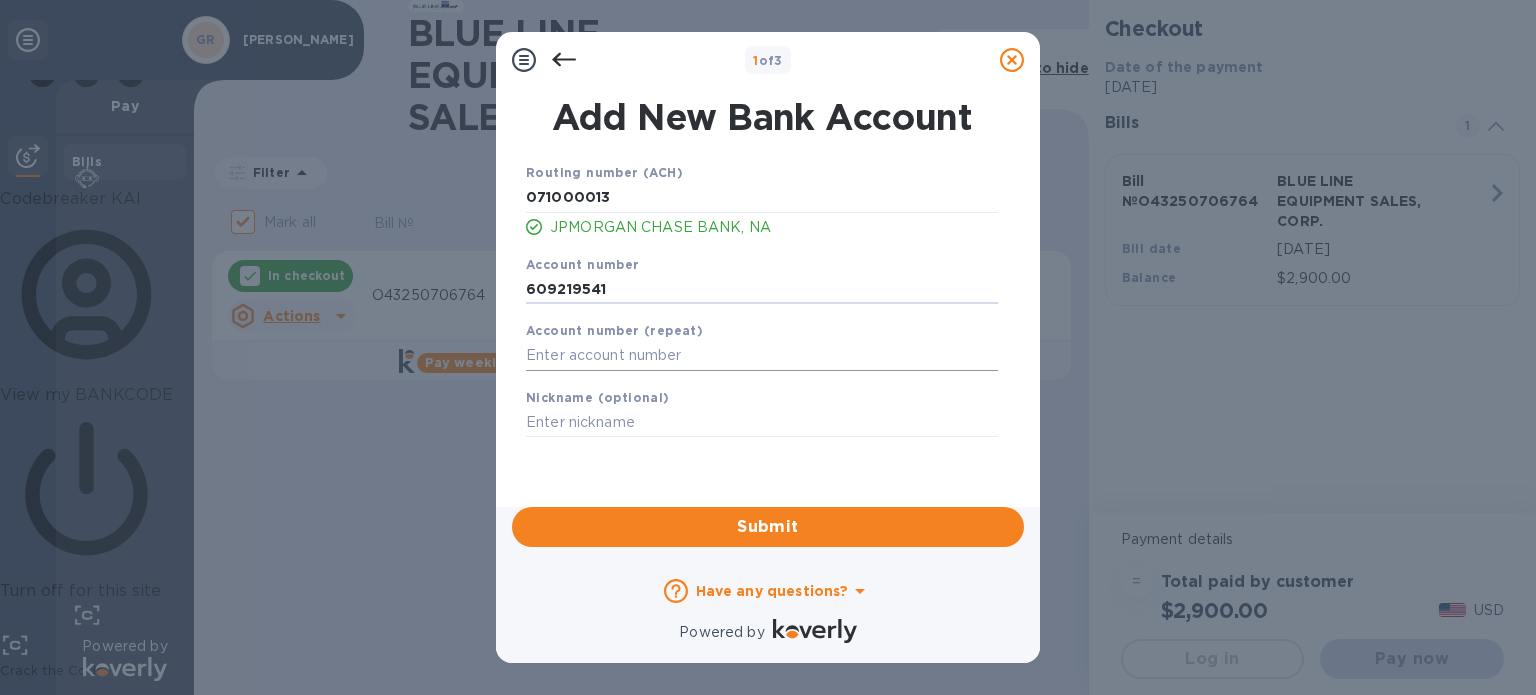 type on "609219541" 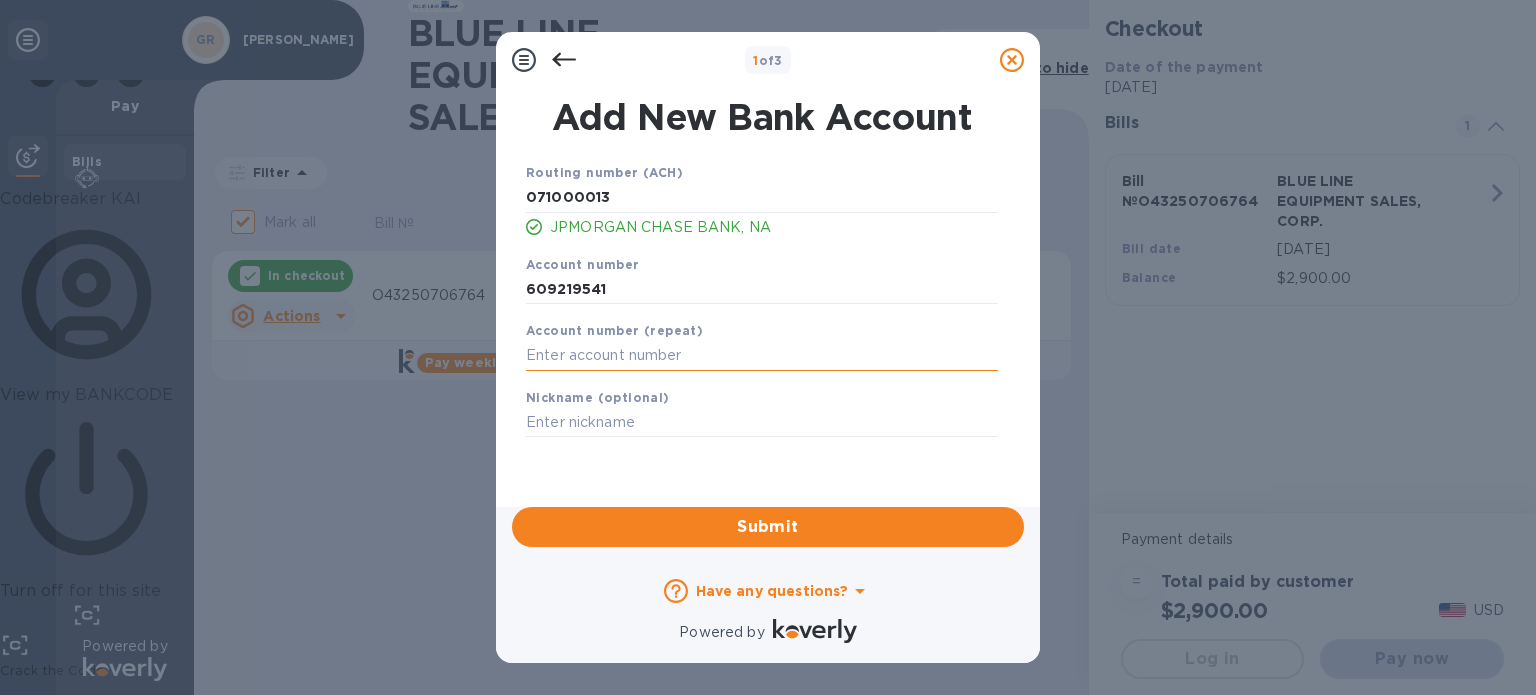 click at bounding box center [762, 356] 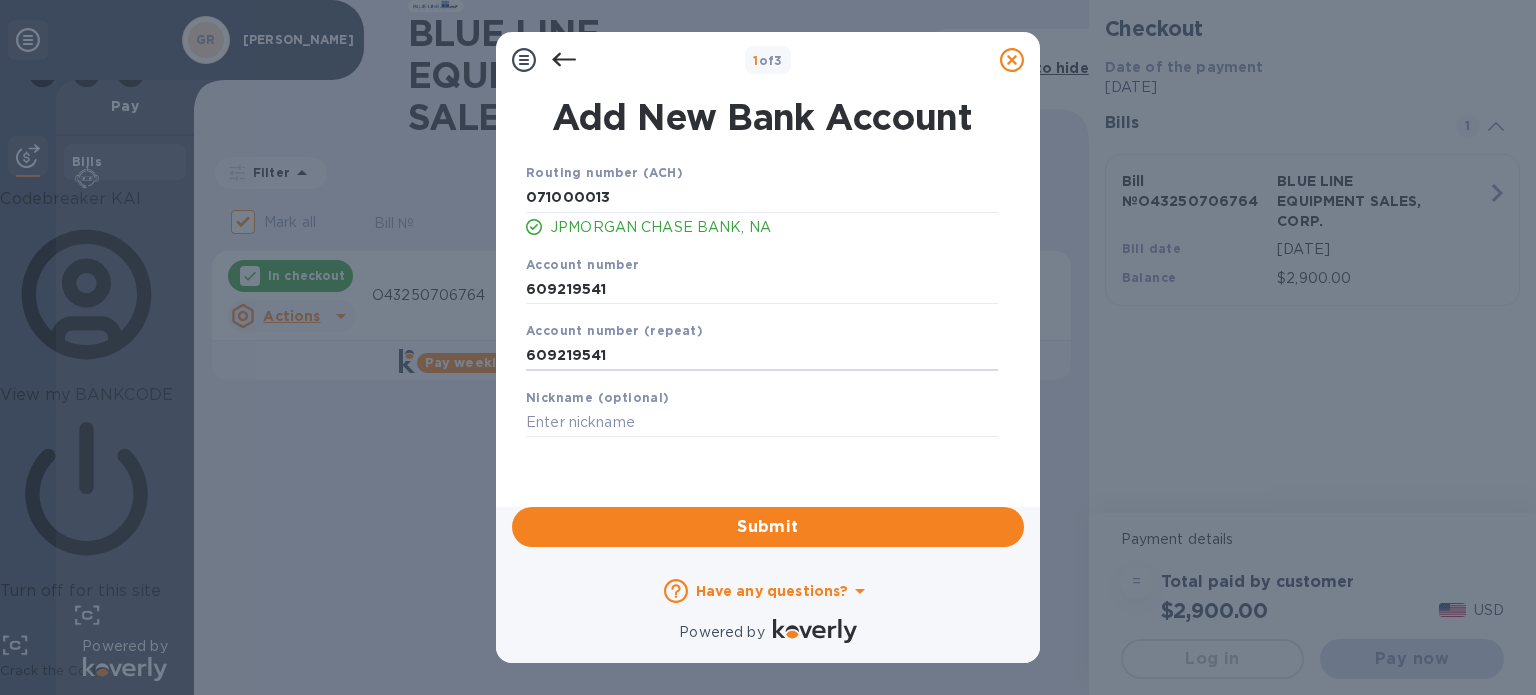 type on "609219541" 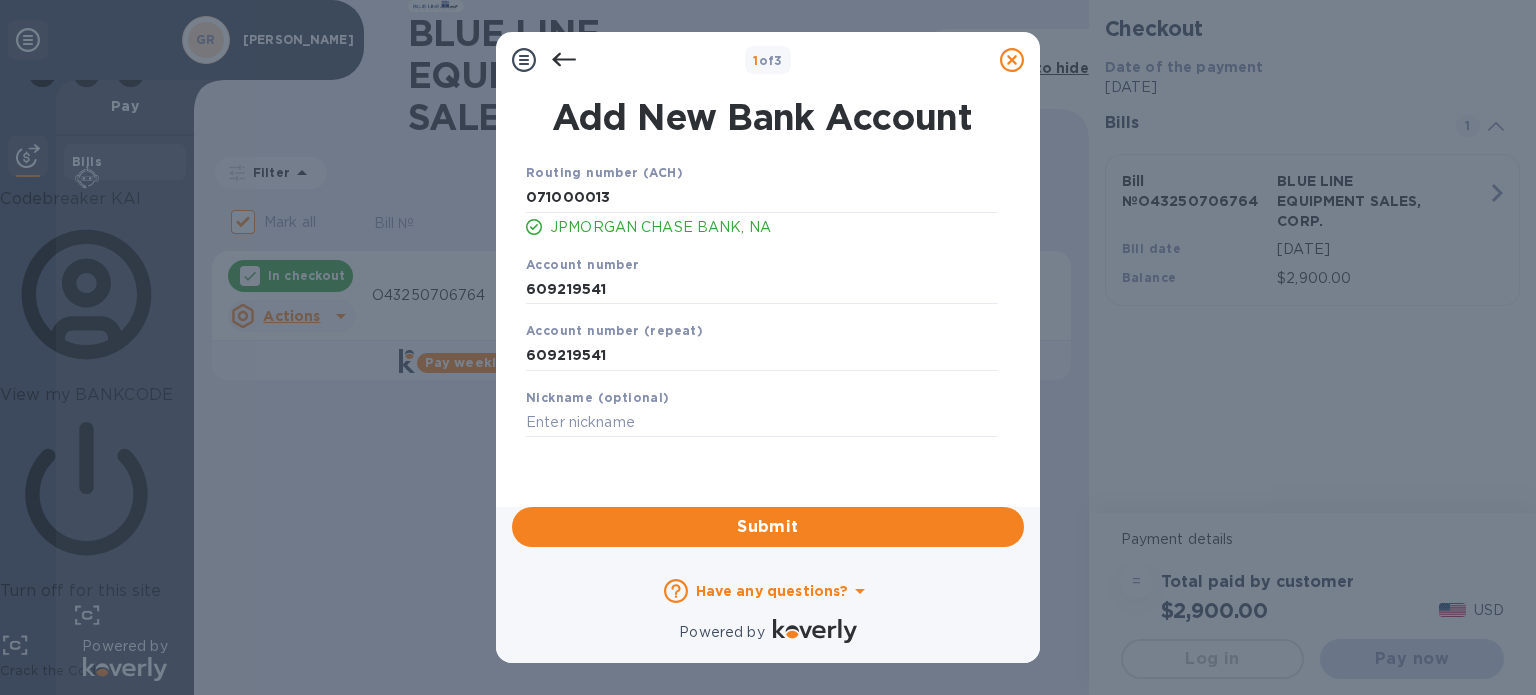 click on "Nickname (optional)" at bounding box center (762, 412) 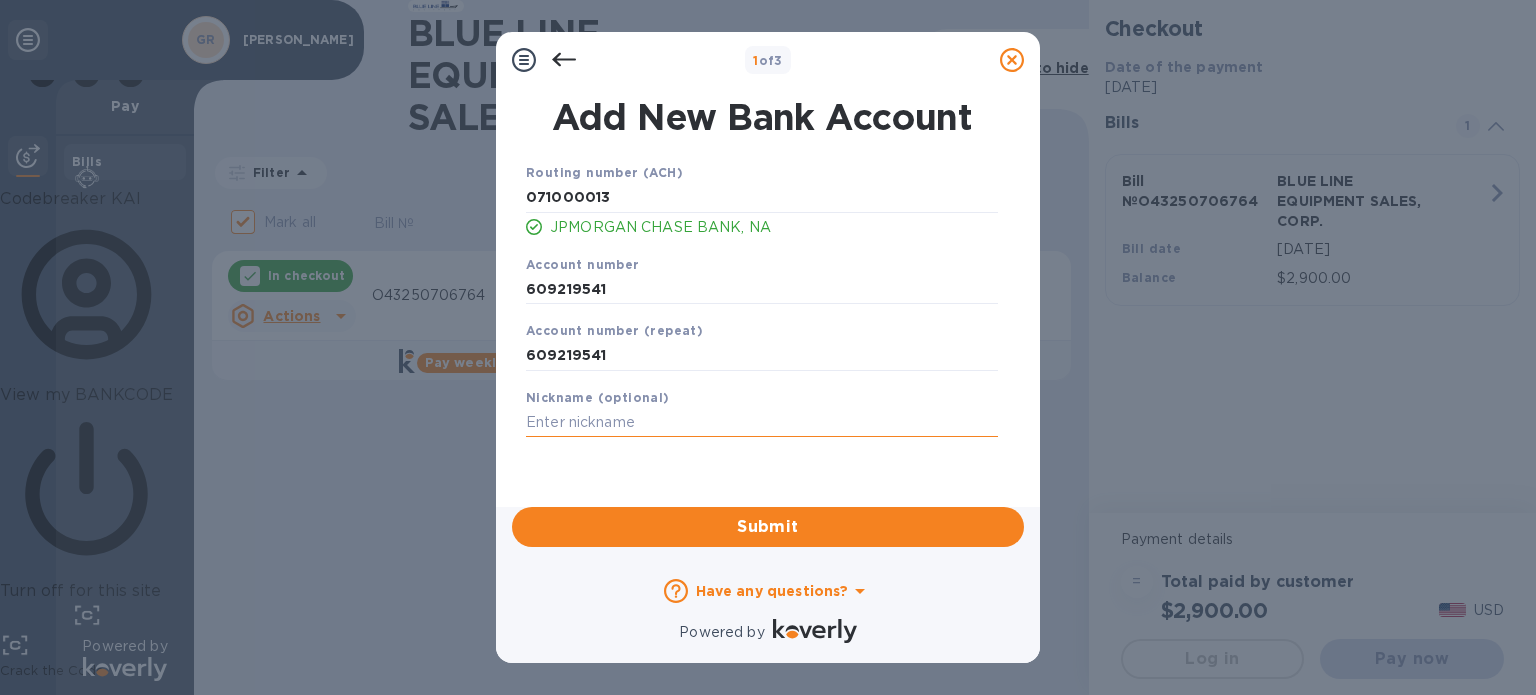 click at bounding box center (762, 423) 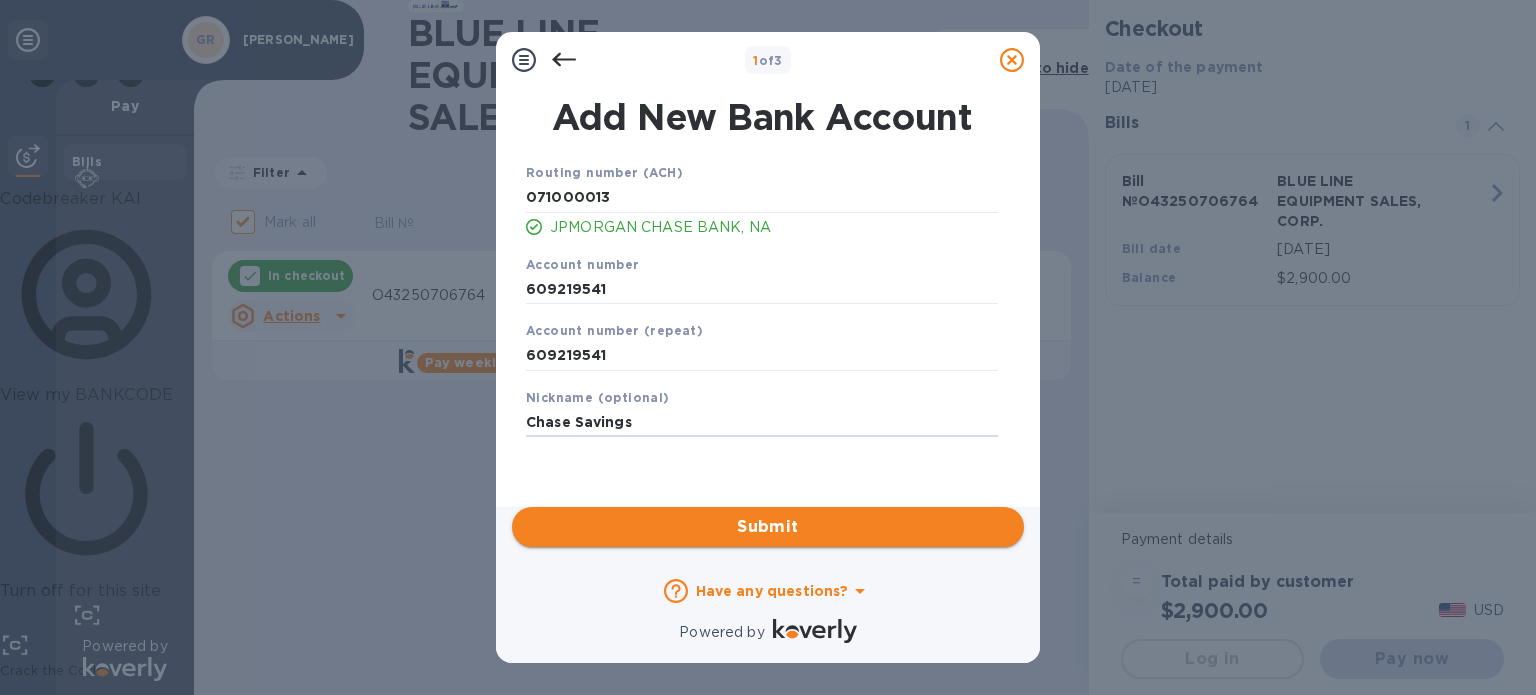 type on "Chase Savings" 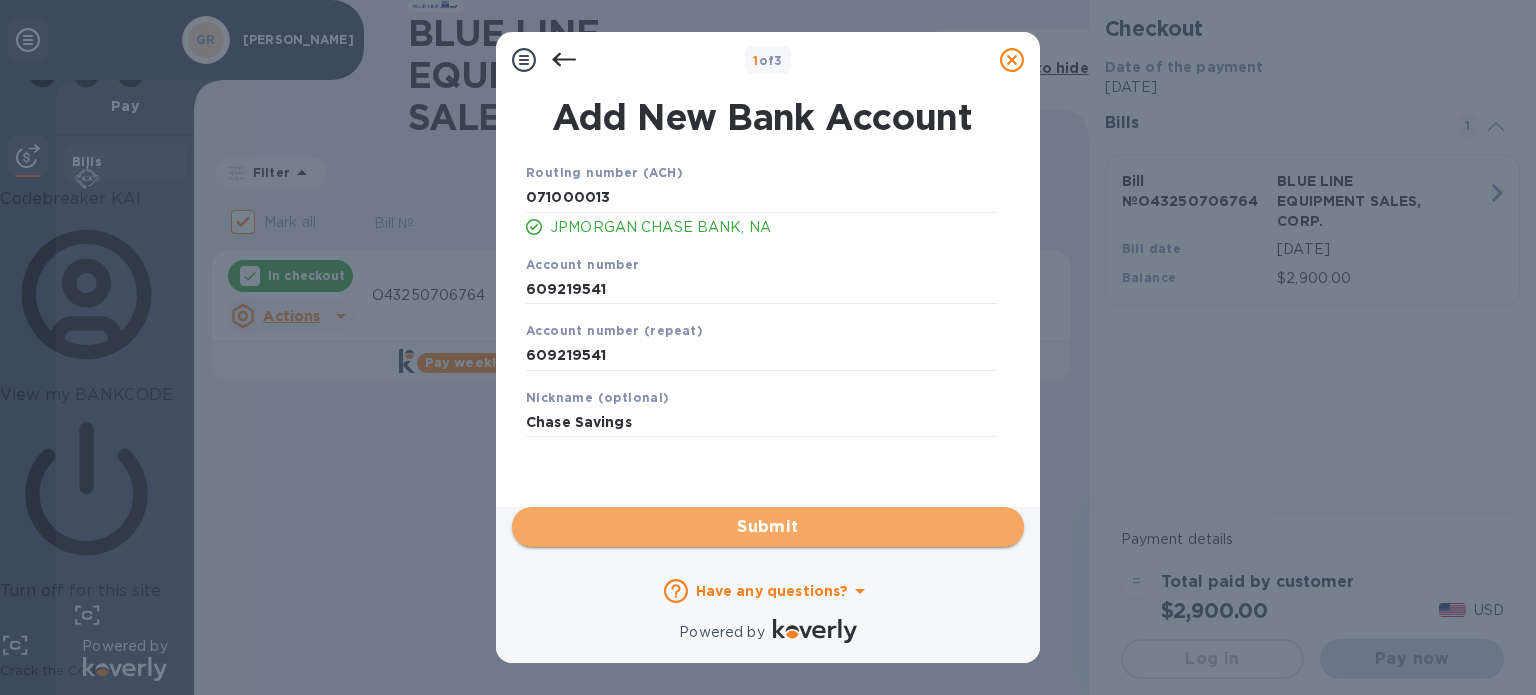 click on "Submit" at bounding box center (768, 527) 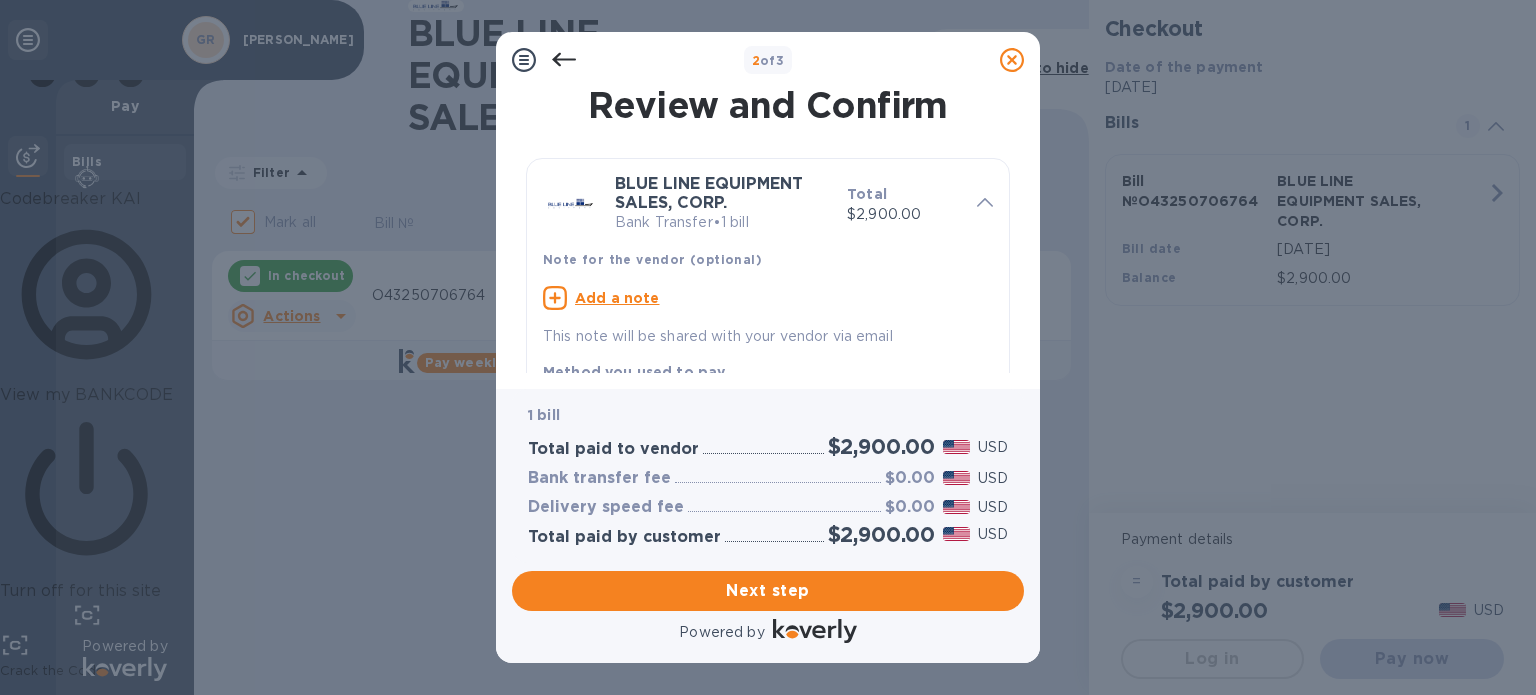 click on "Add a note" at bounding box center (617, 298) 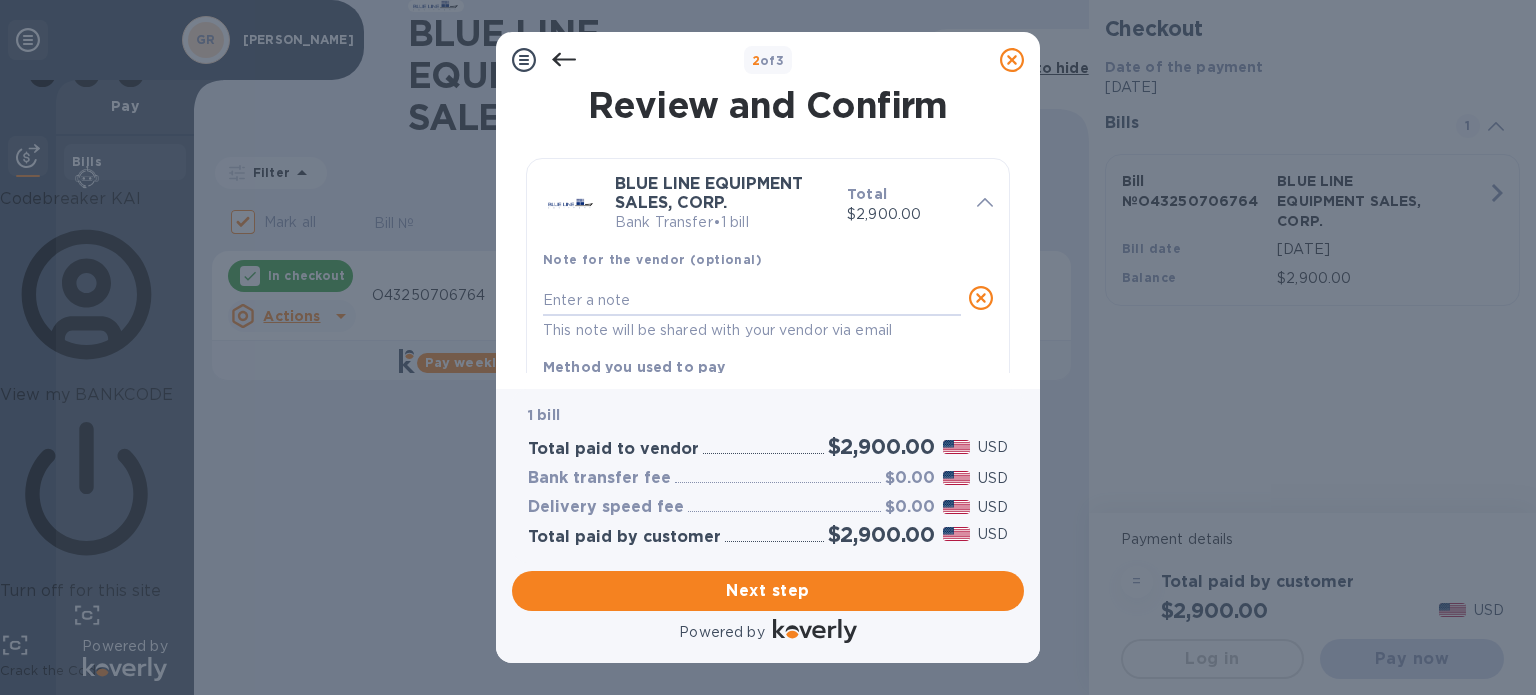 click at bounding box center (752, 300) 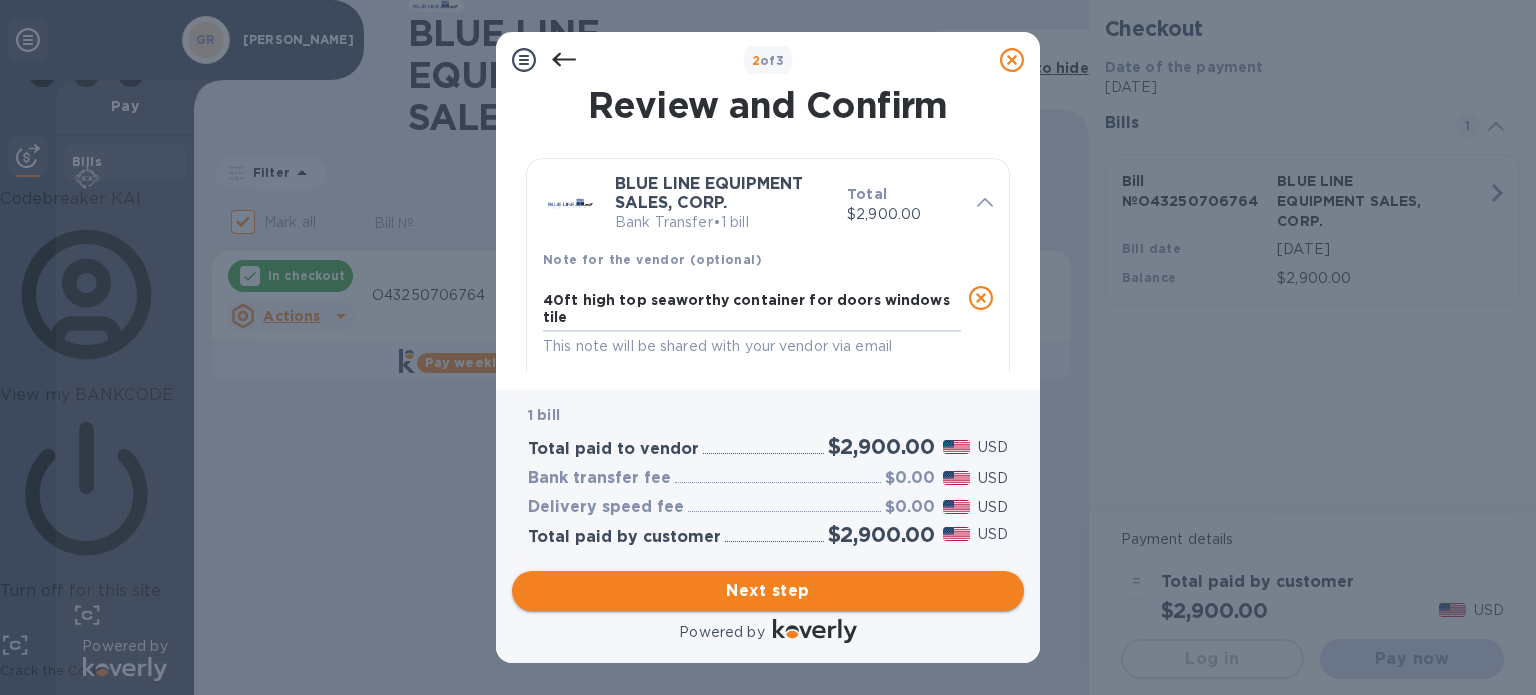 type on "40ft high top seaworthy container for doors windows tile" 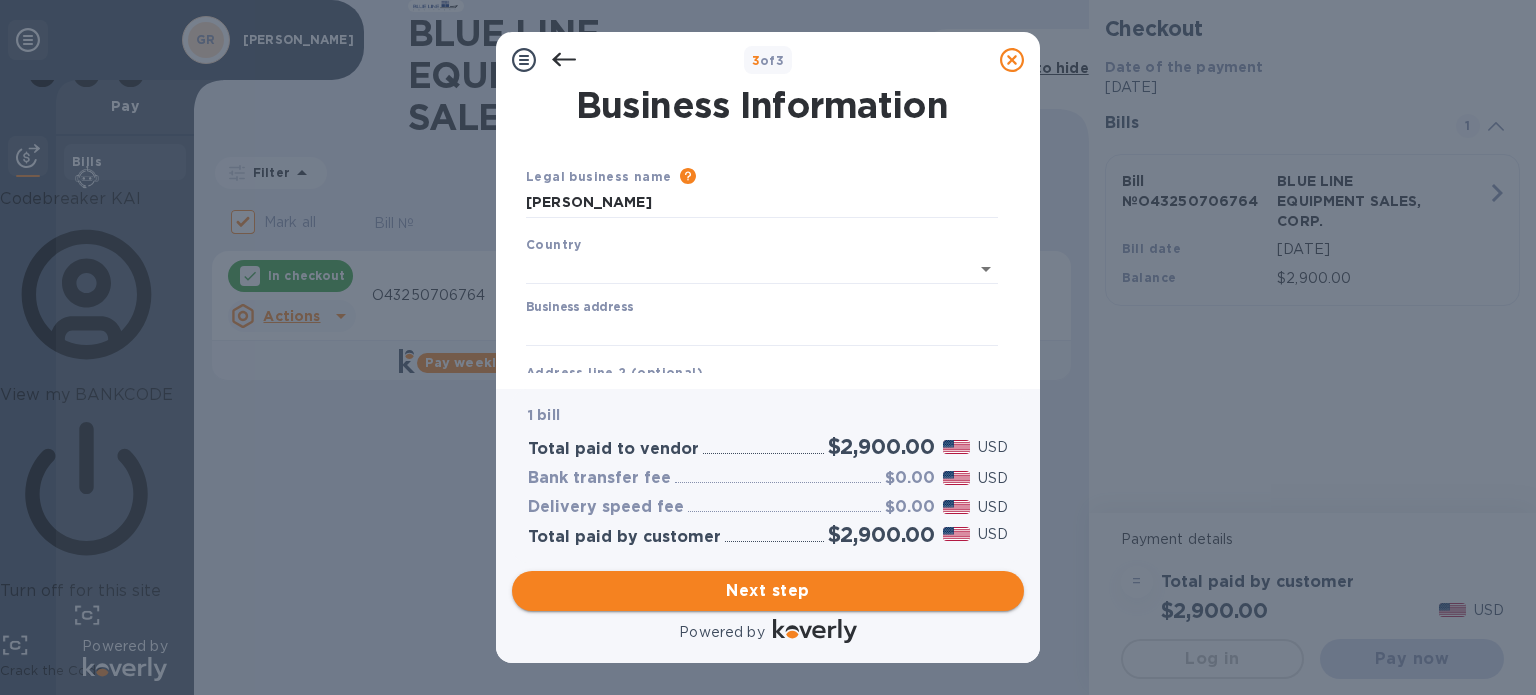 type on "[GEOGRAPHIC_DATA]" 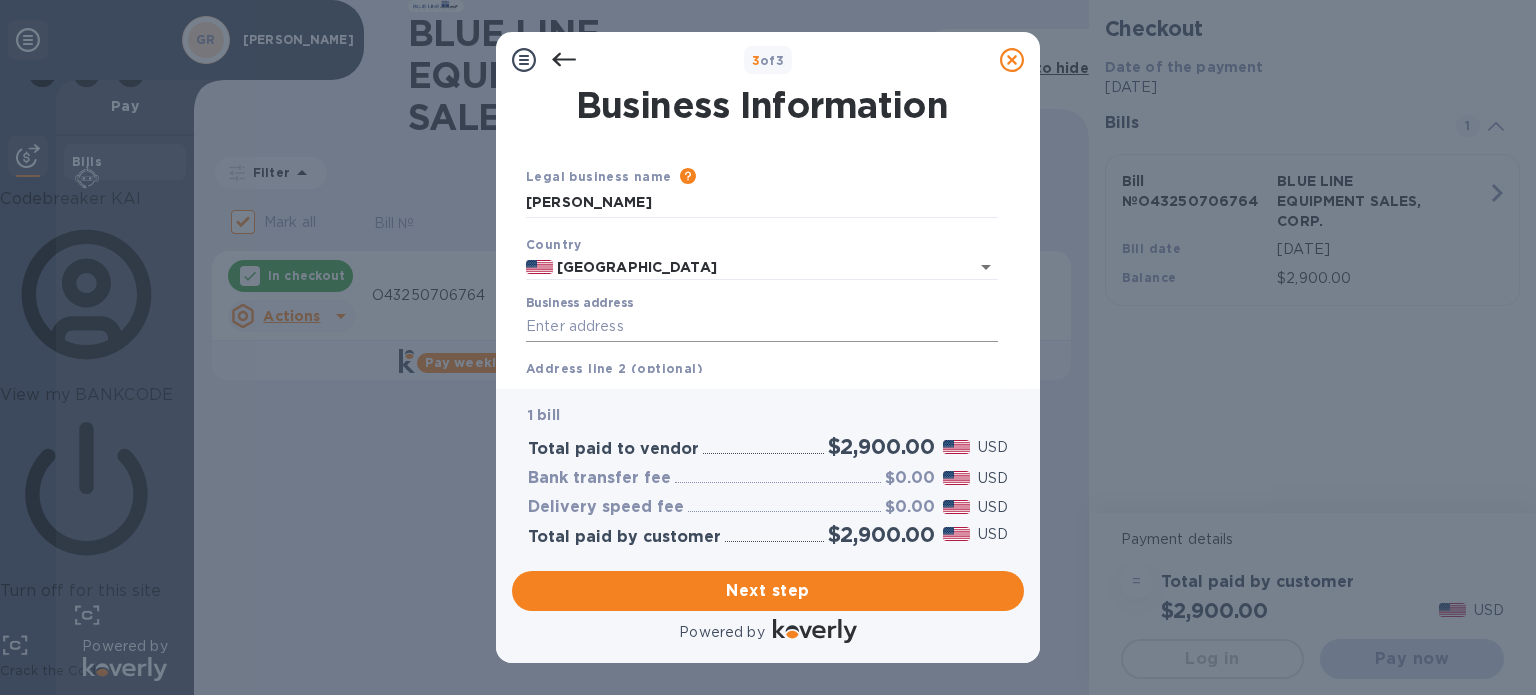 click on "Business address" at bounding box center (762, 327) 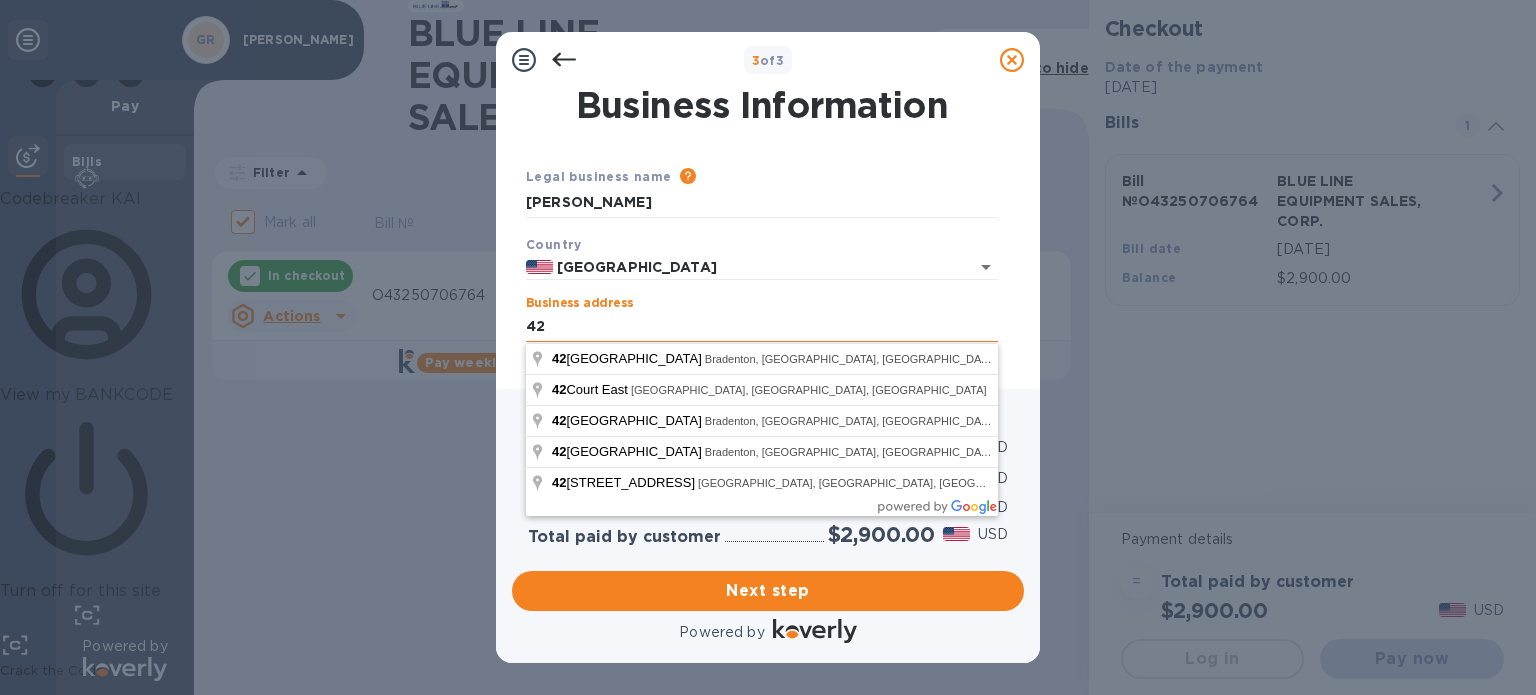 type on "4" 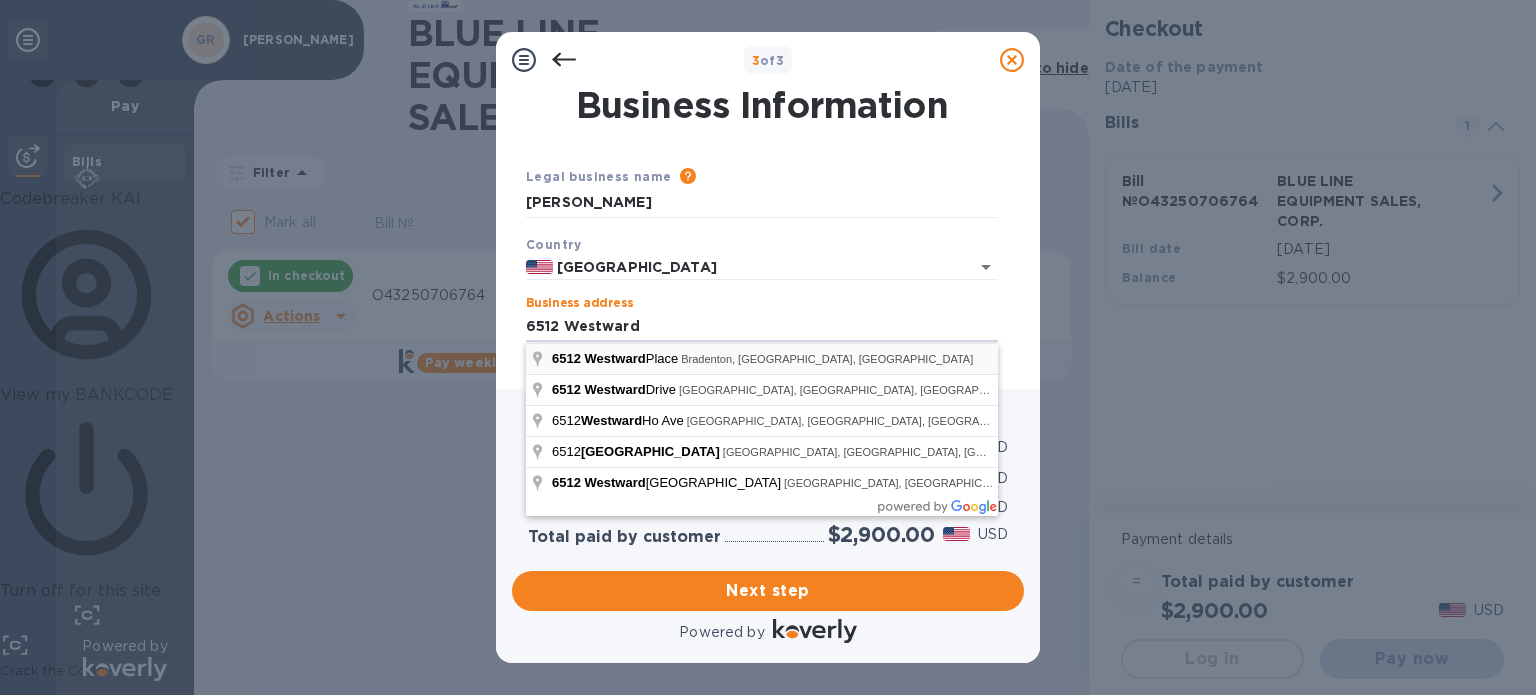 type on "[STREET_ADDRESS]" 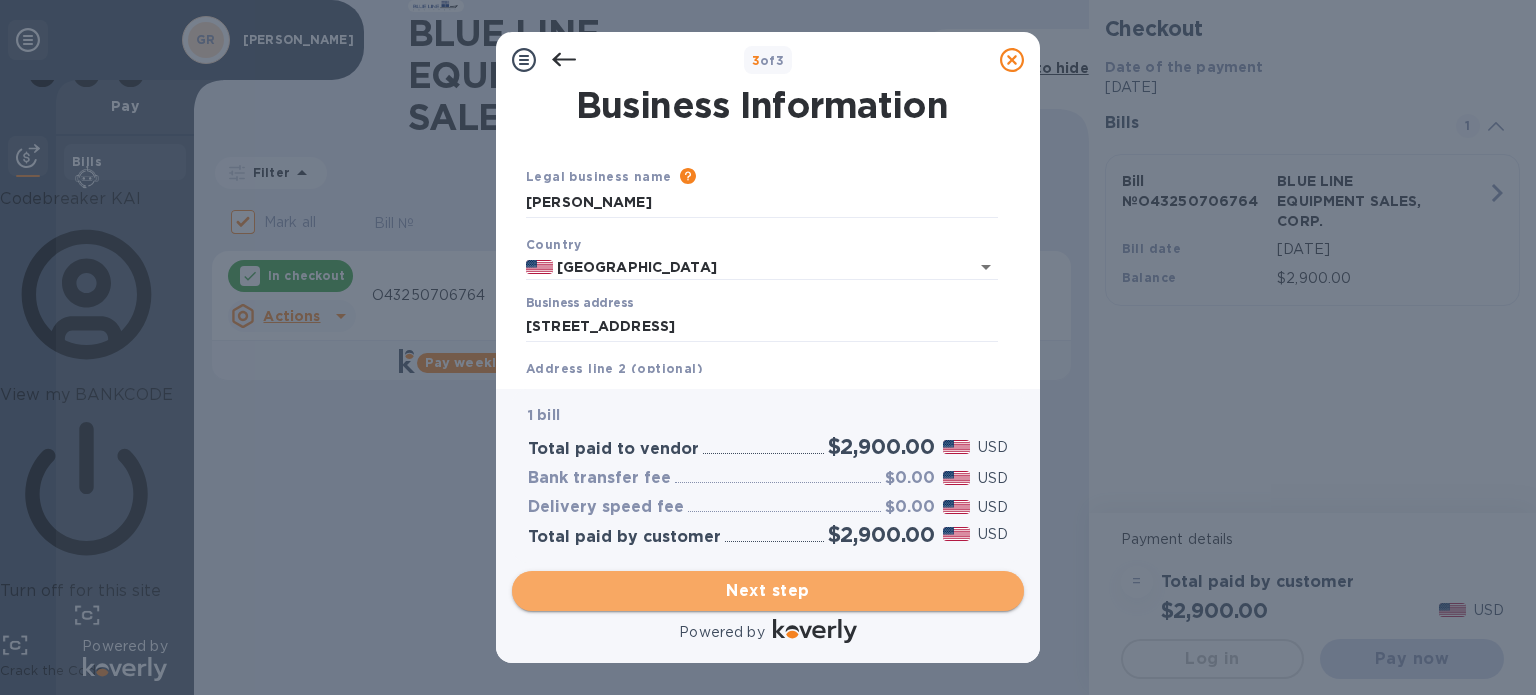 click on "Next step" at bounding box center [768, 591] 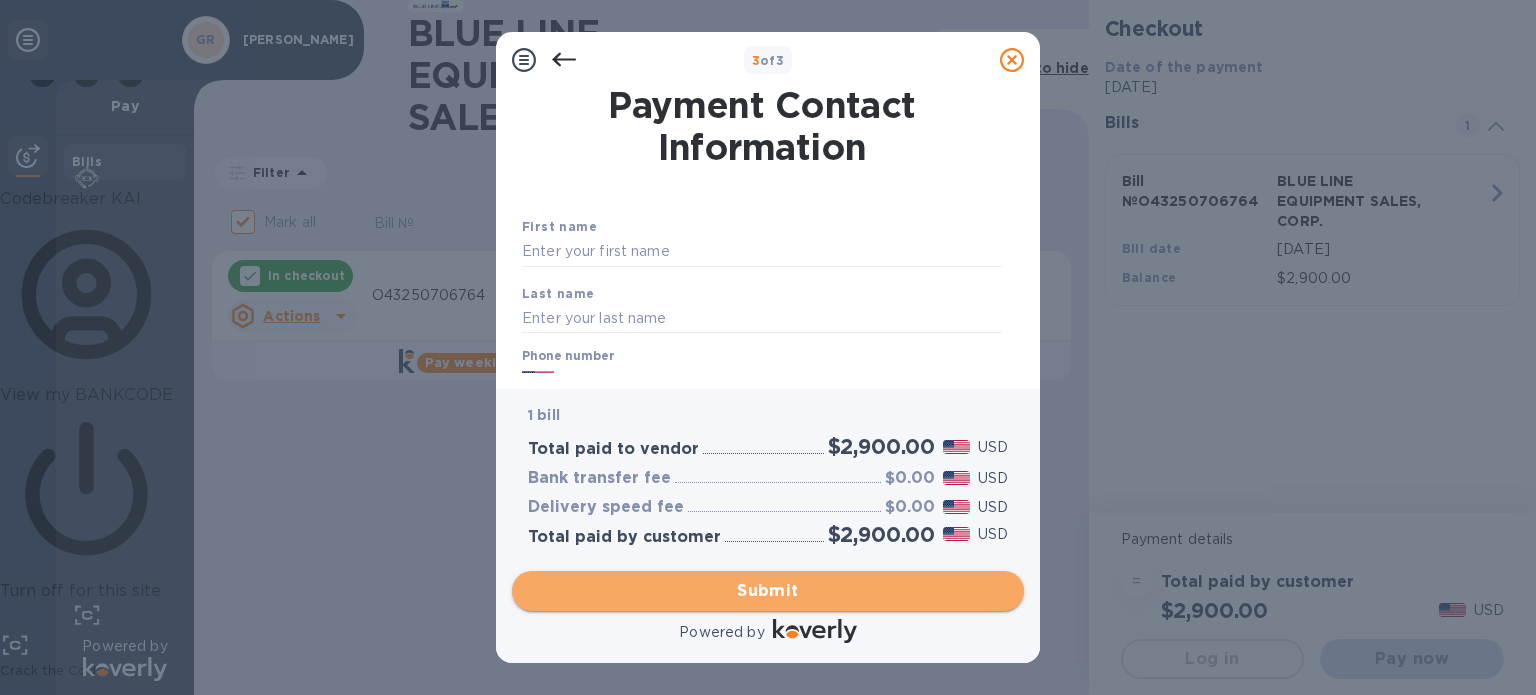 click on "Submit" at bounding box center [768, 591] 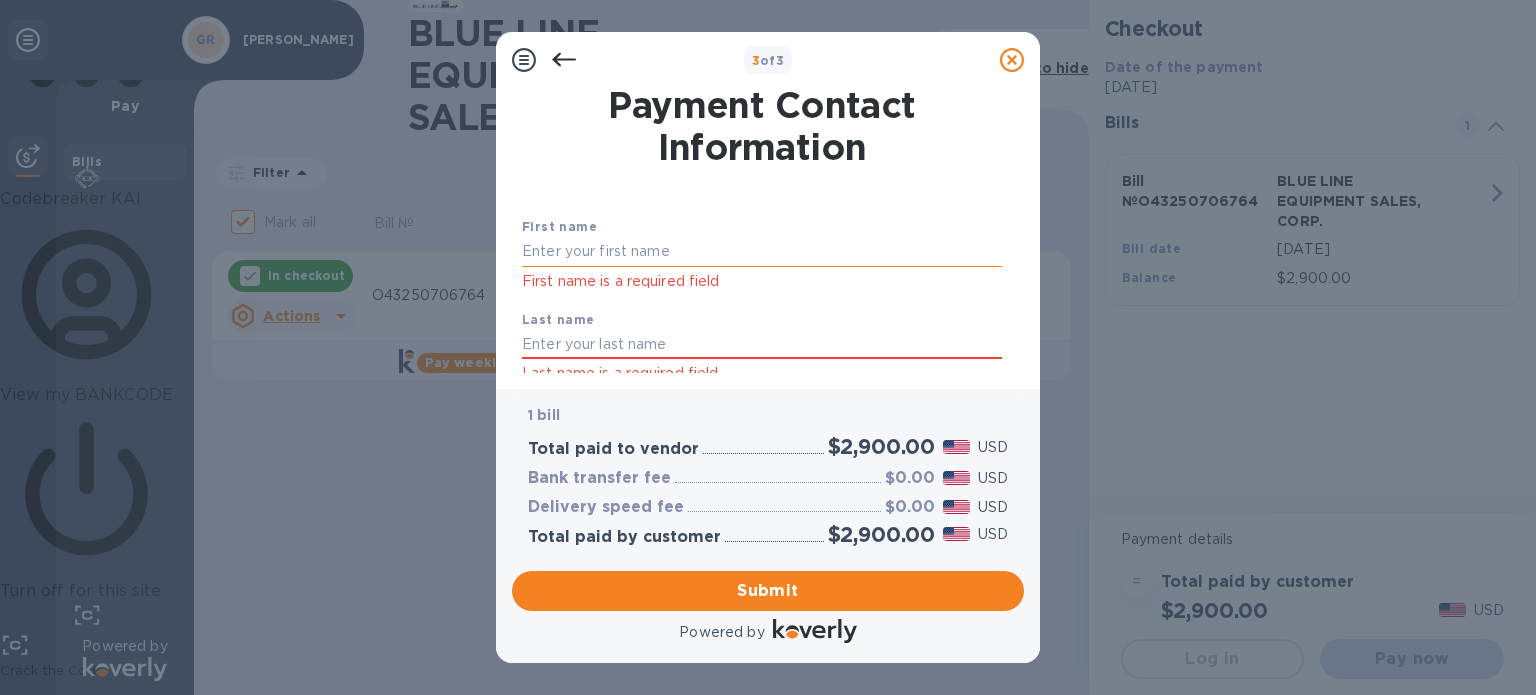 click at bounding box center (762, 252) 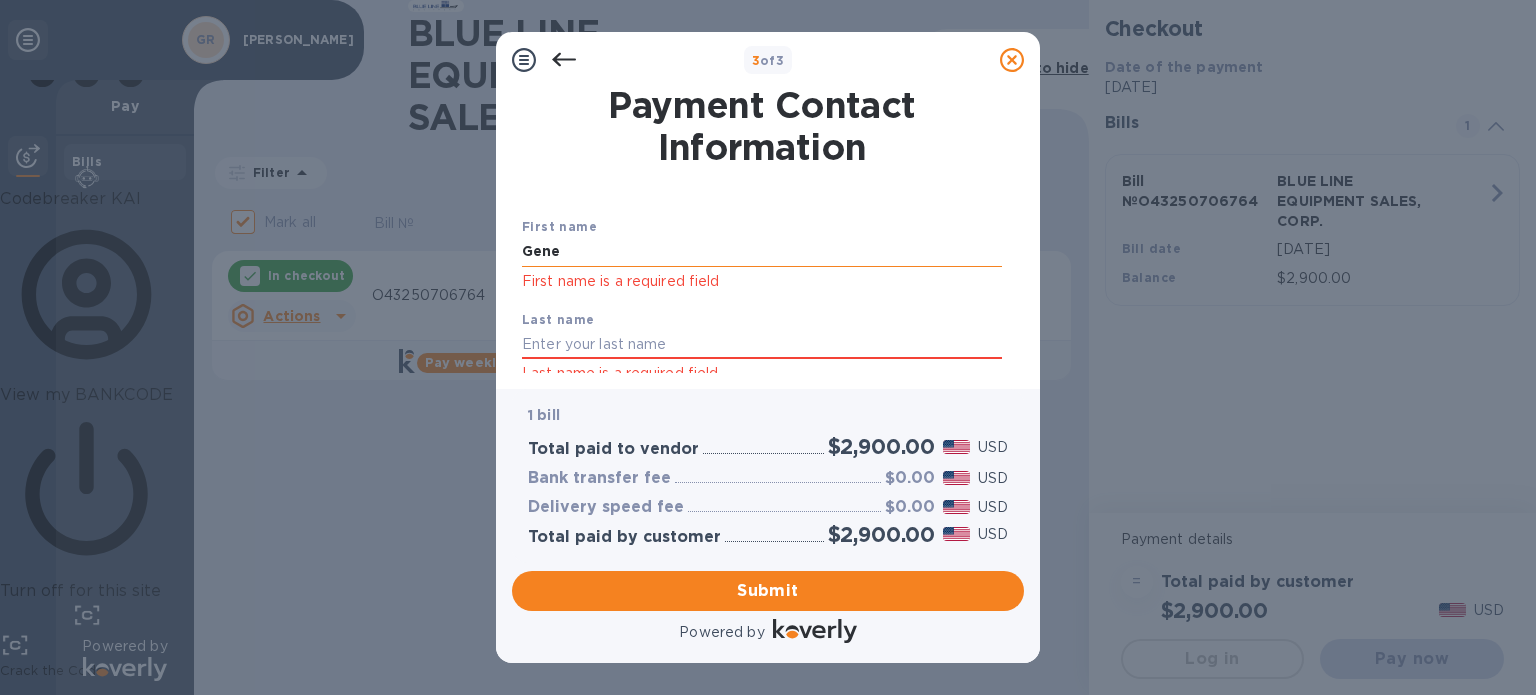 type on "Gene" 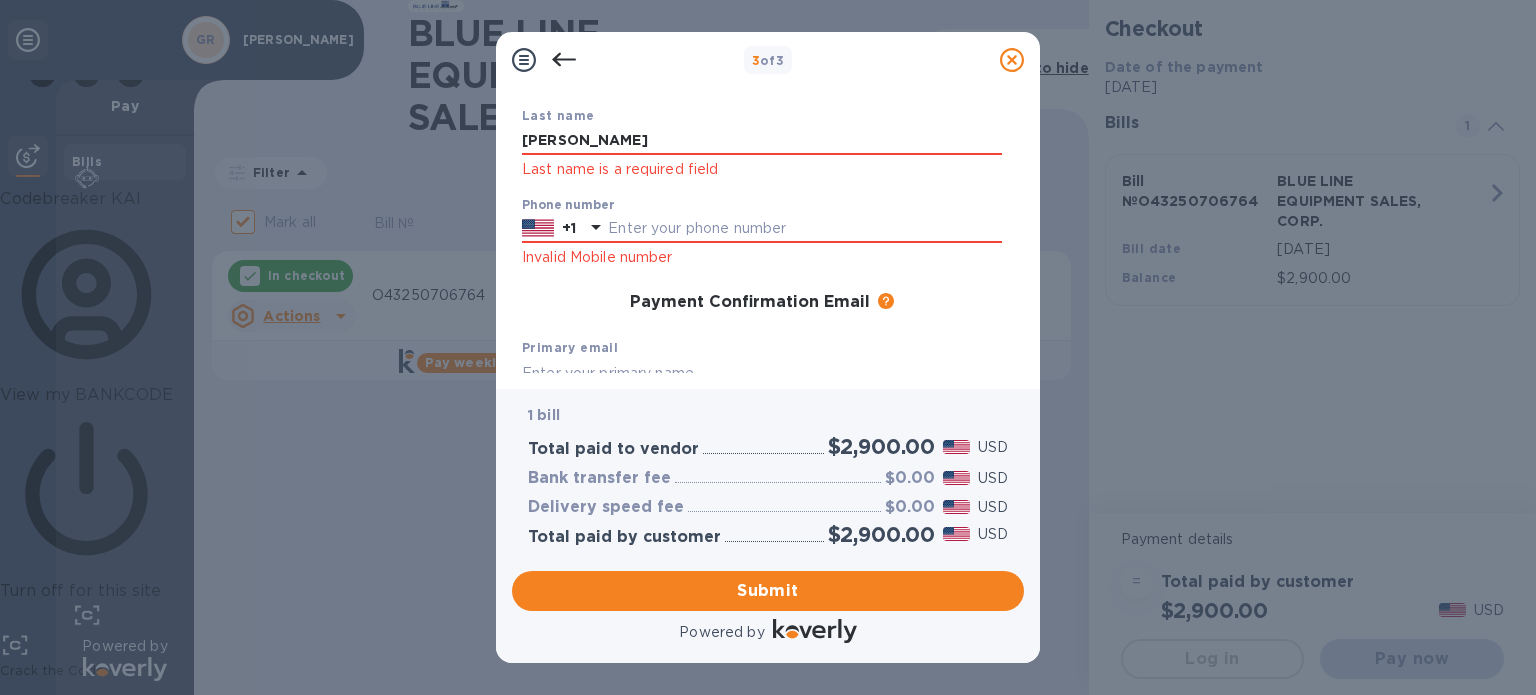 scroll, scrollTop: 206, scrollLeft: 0, axis: vertical 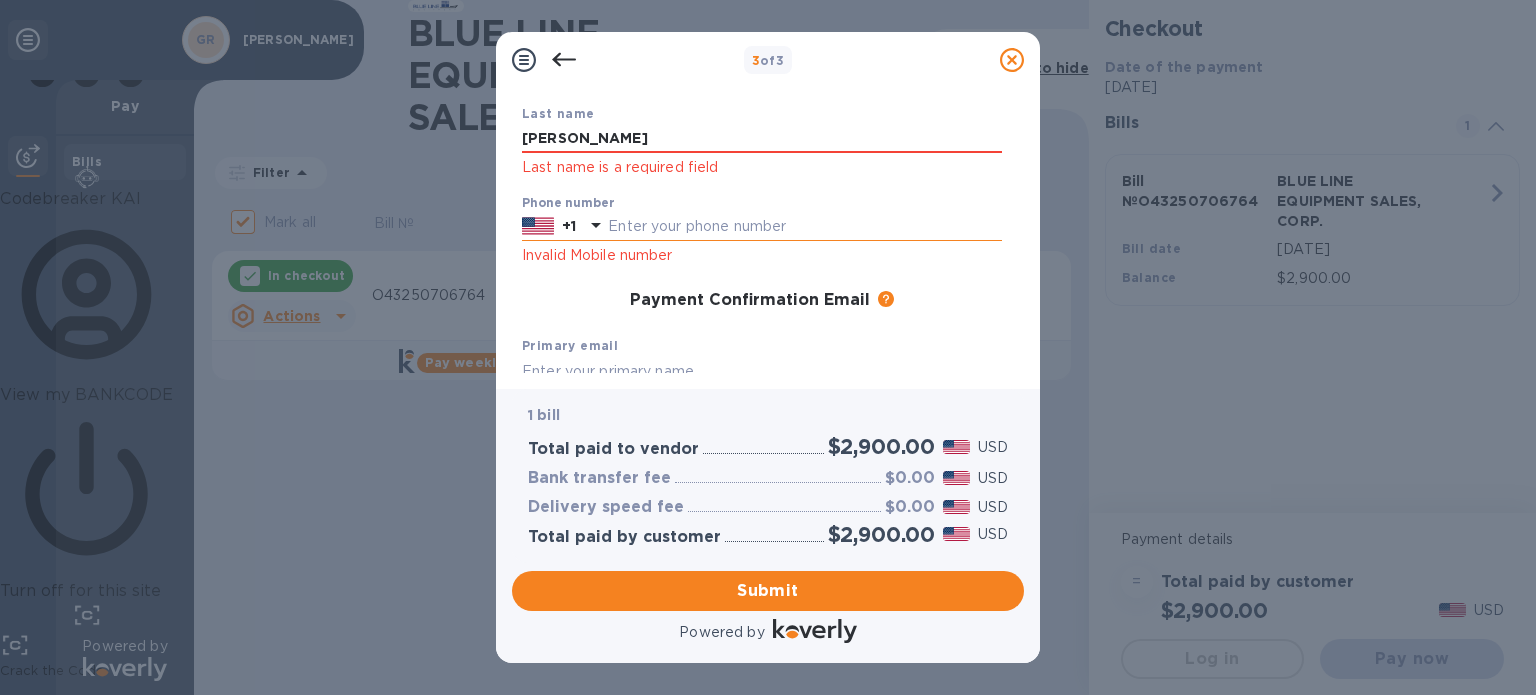 type on "[PERSON_NAME]" 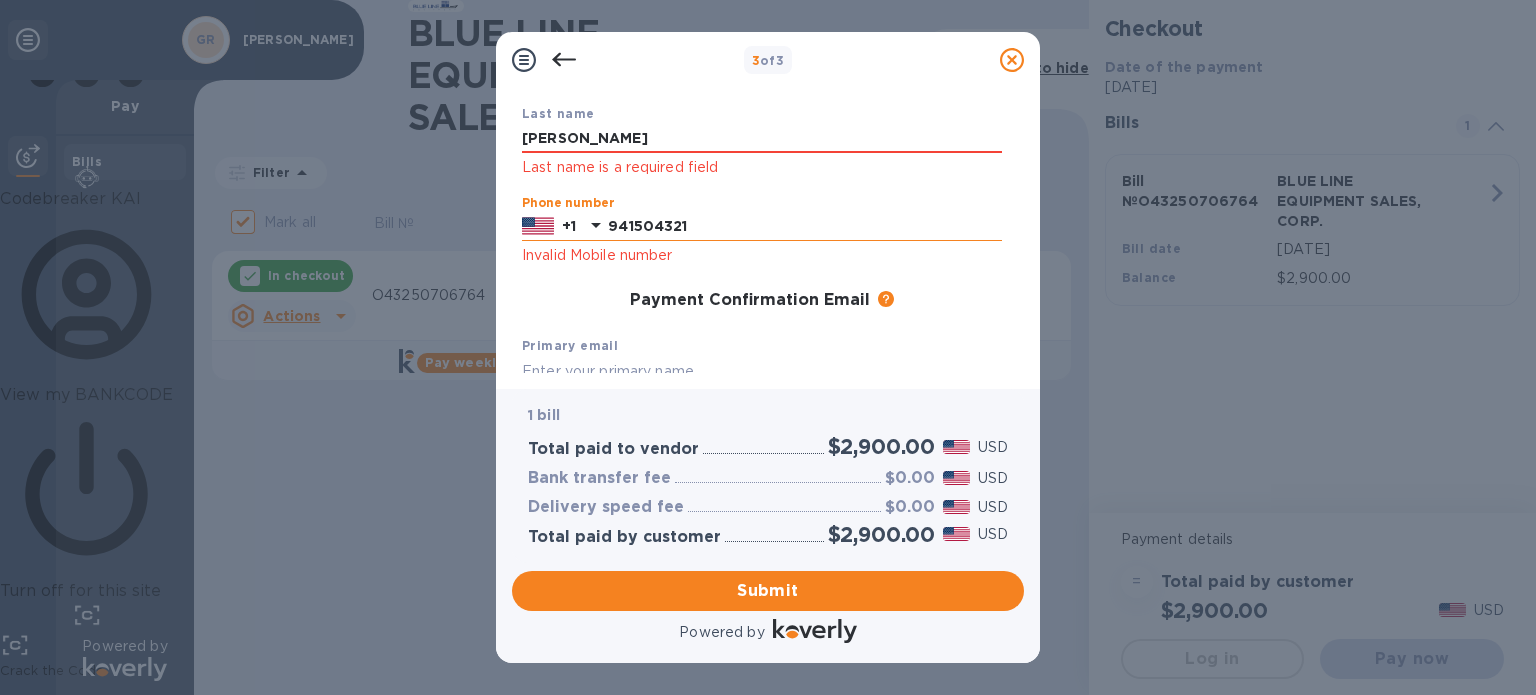 type on "9415043212" 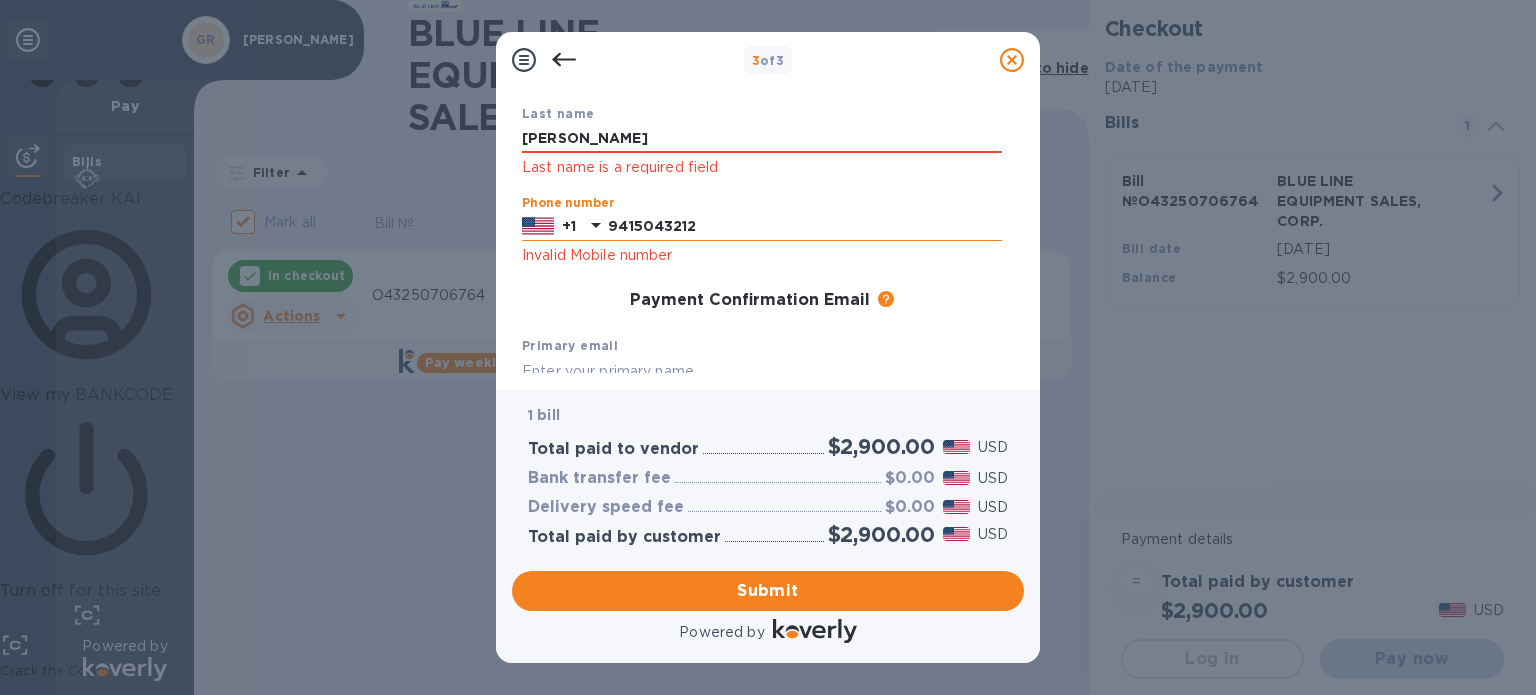 type on "[EMAIL_ADDRESS][DOMAIN_NAME]" 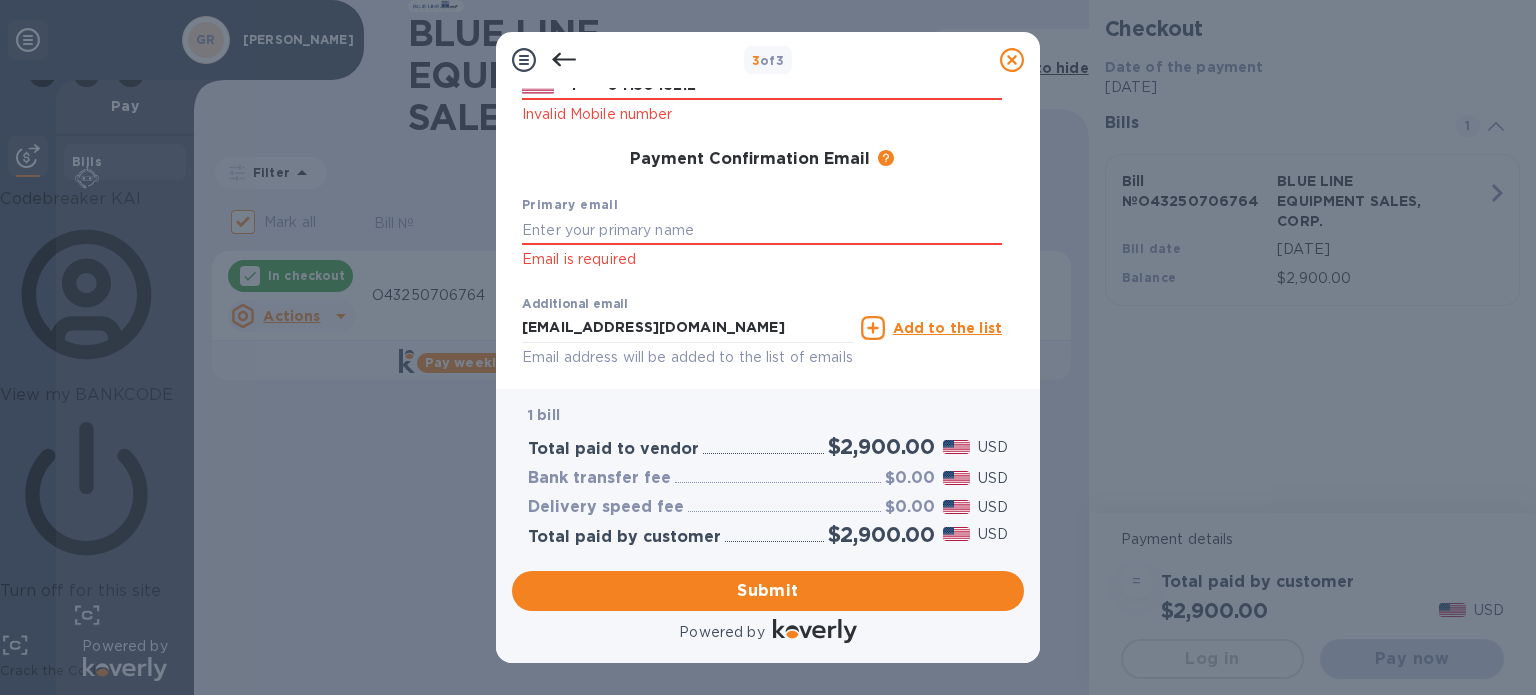 scroll, scrollTop: 350, scrollLeft: 0, axis: vertical 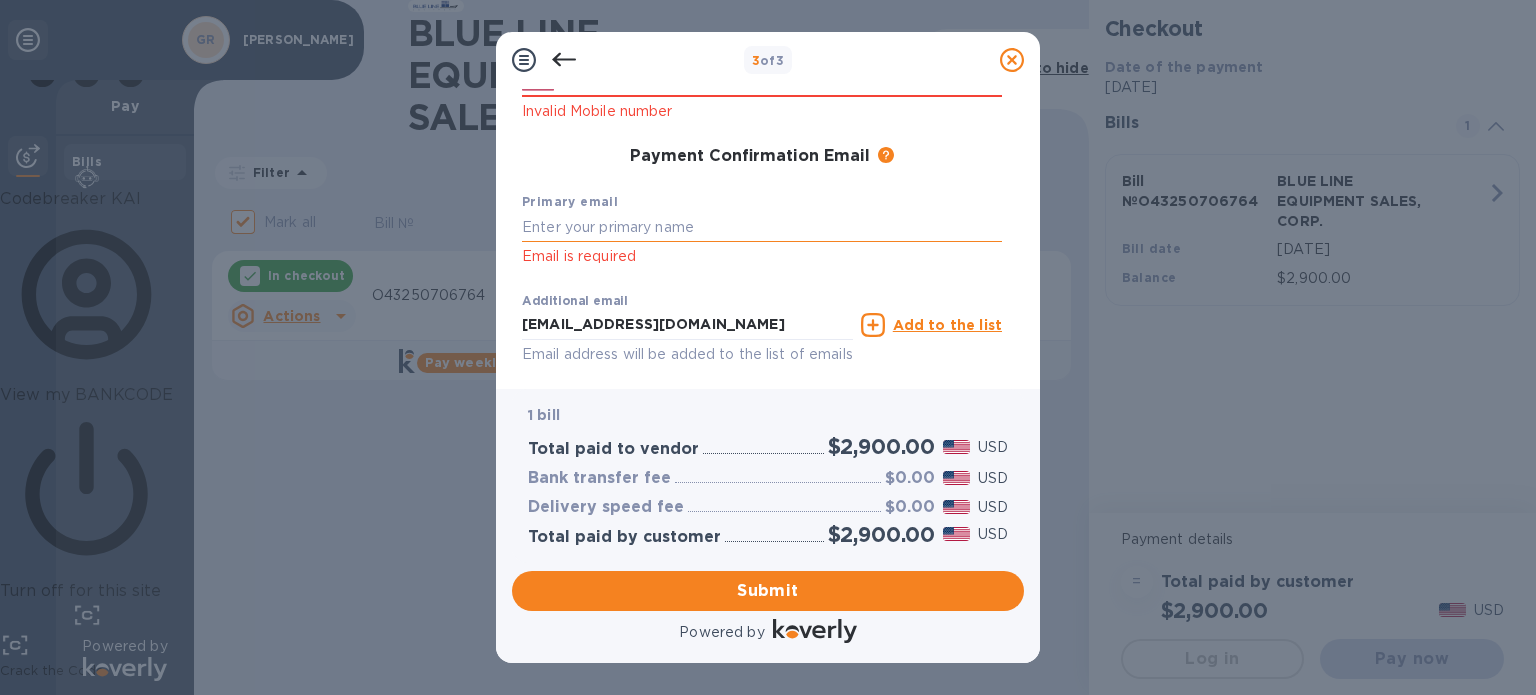 type on "9415043212" 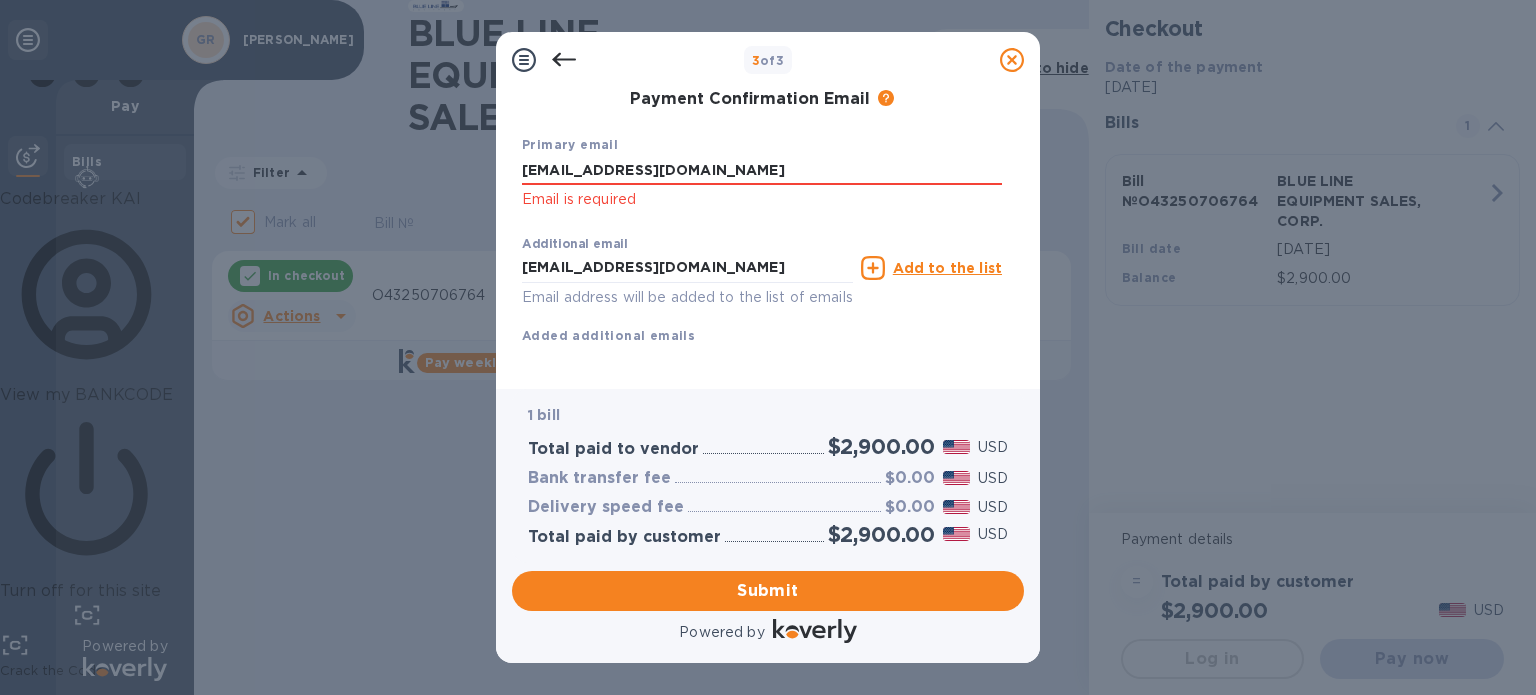 scroll, scrollTop: 436, scrollLeft: 0, axis: vertical 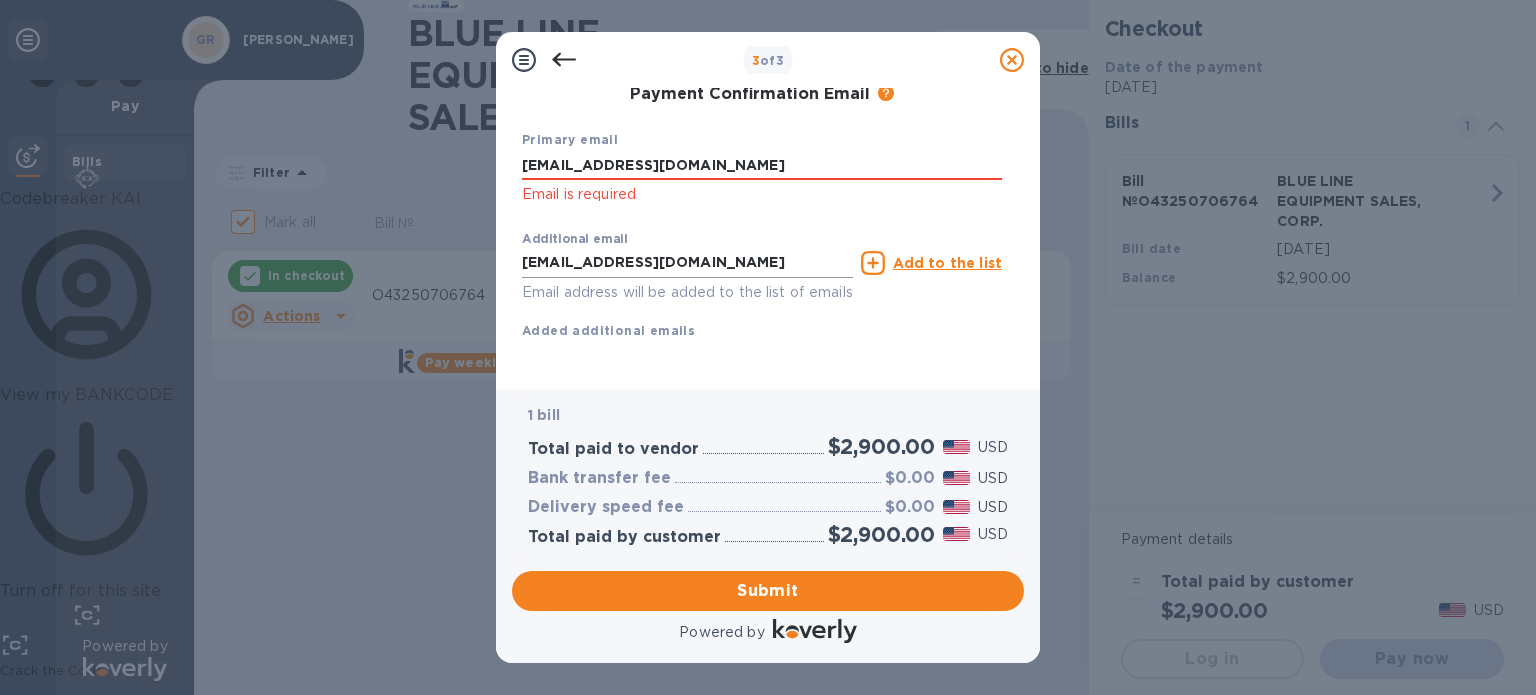 type on "[EMAIL_ADDRESS][DOMAIN_NAME]" 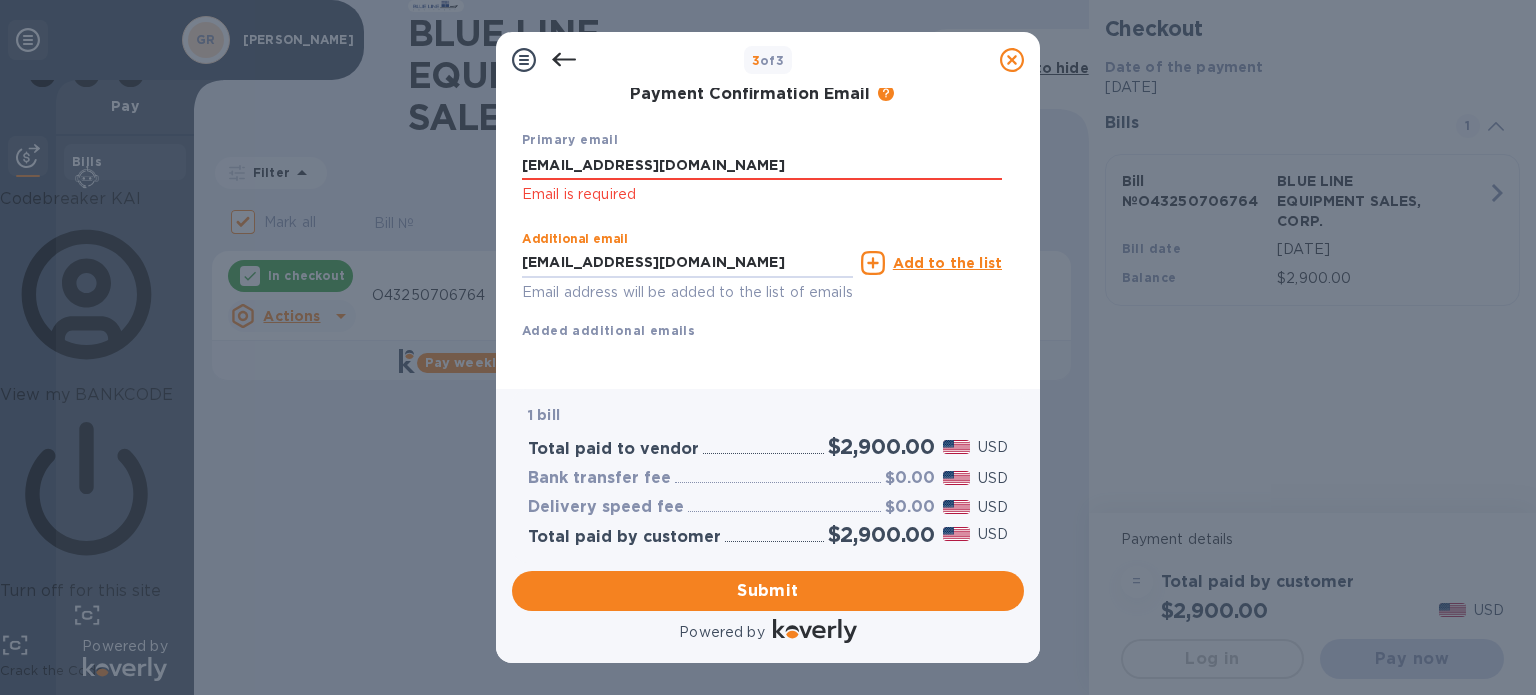 drag, startPoint x: 704, startPoint y: 239, endPoint x: 248, endPoint y: 246, distance: 456.0537 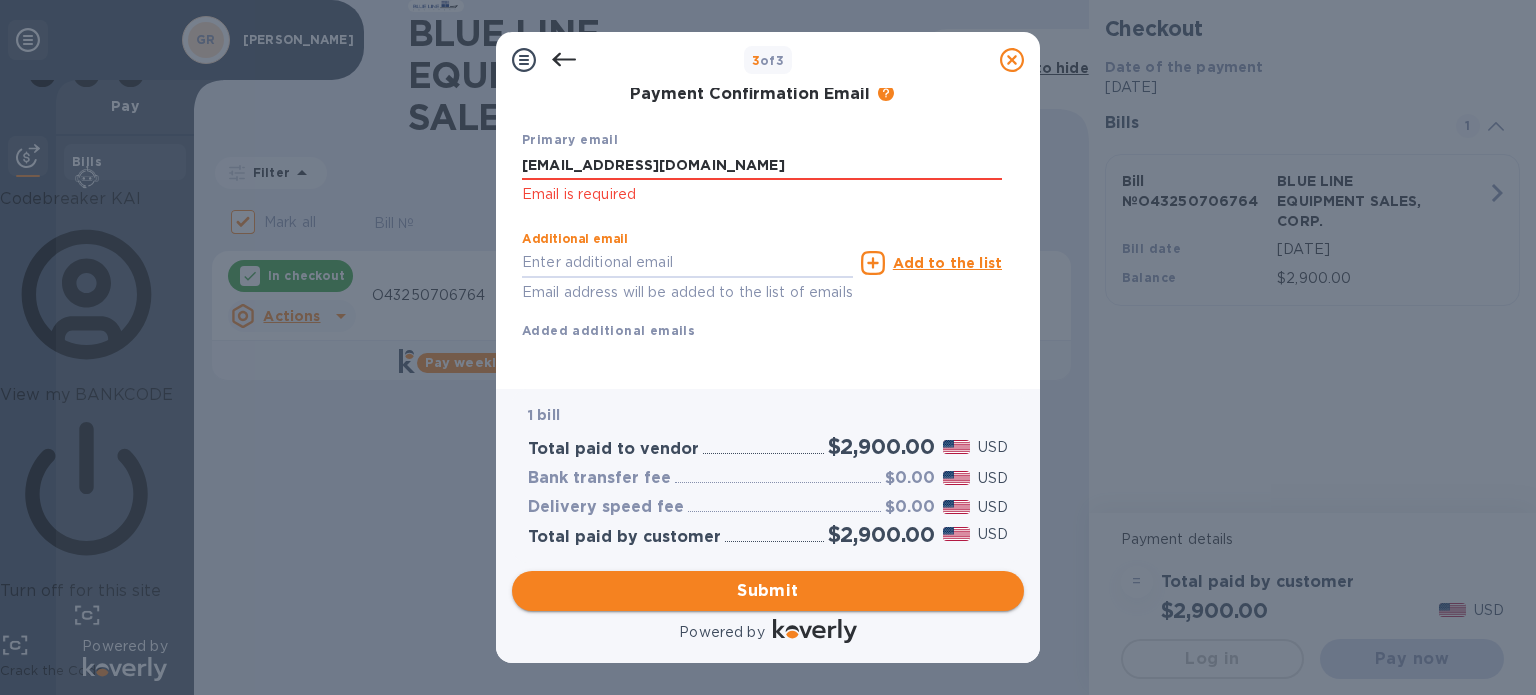 type 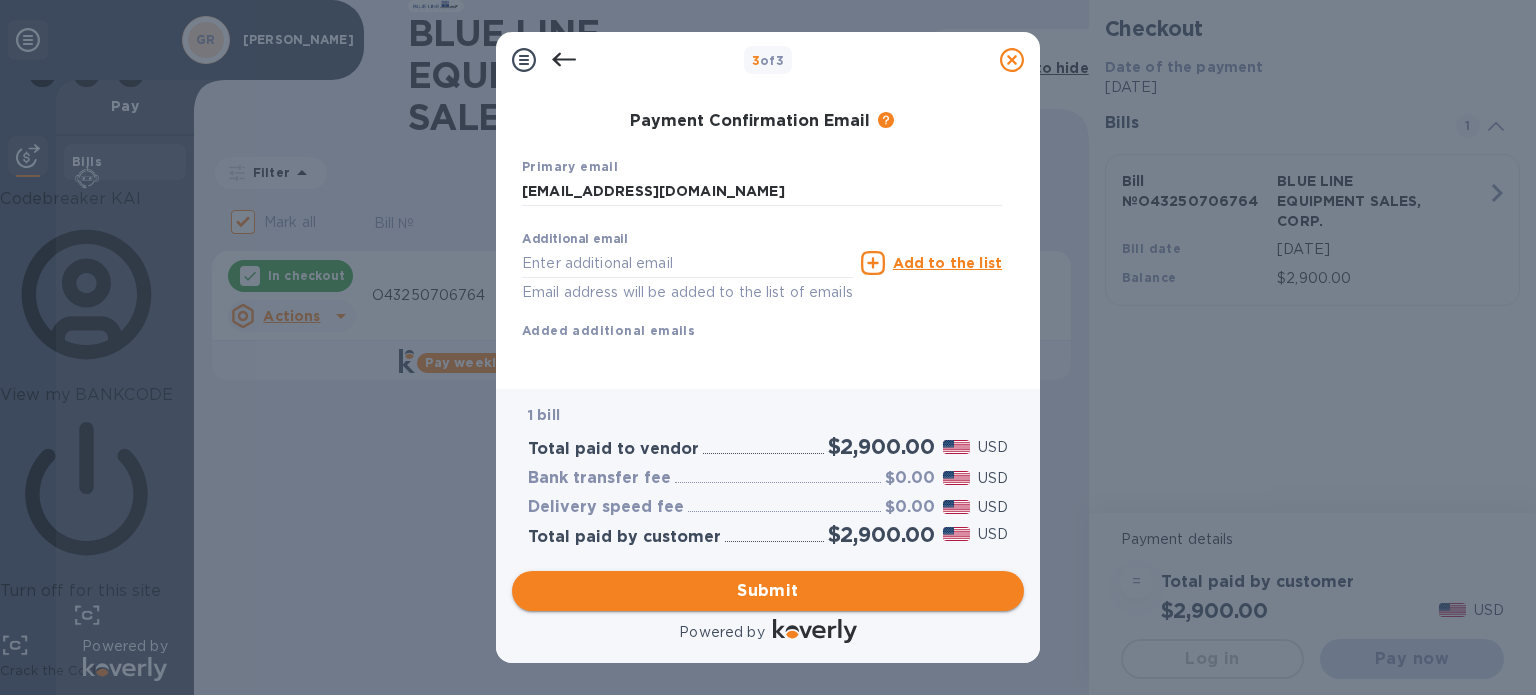 scroll, scrollTop: 332, scrollLeft: 0, axis: vertical 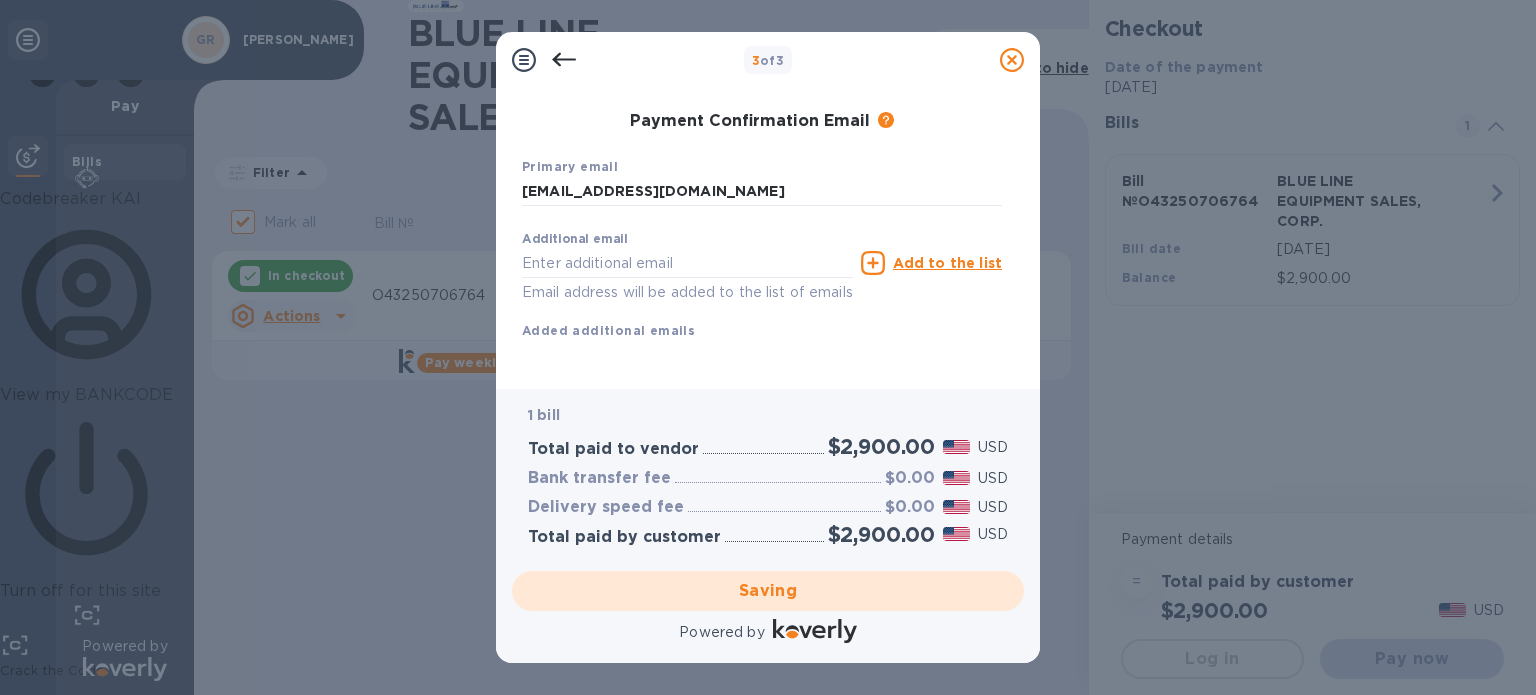 checkbox on "false" 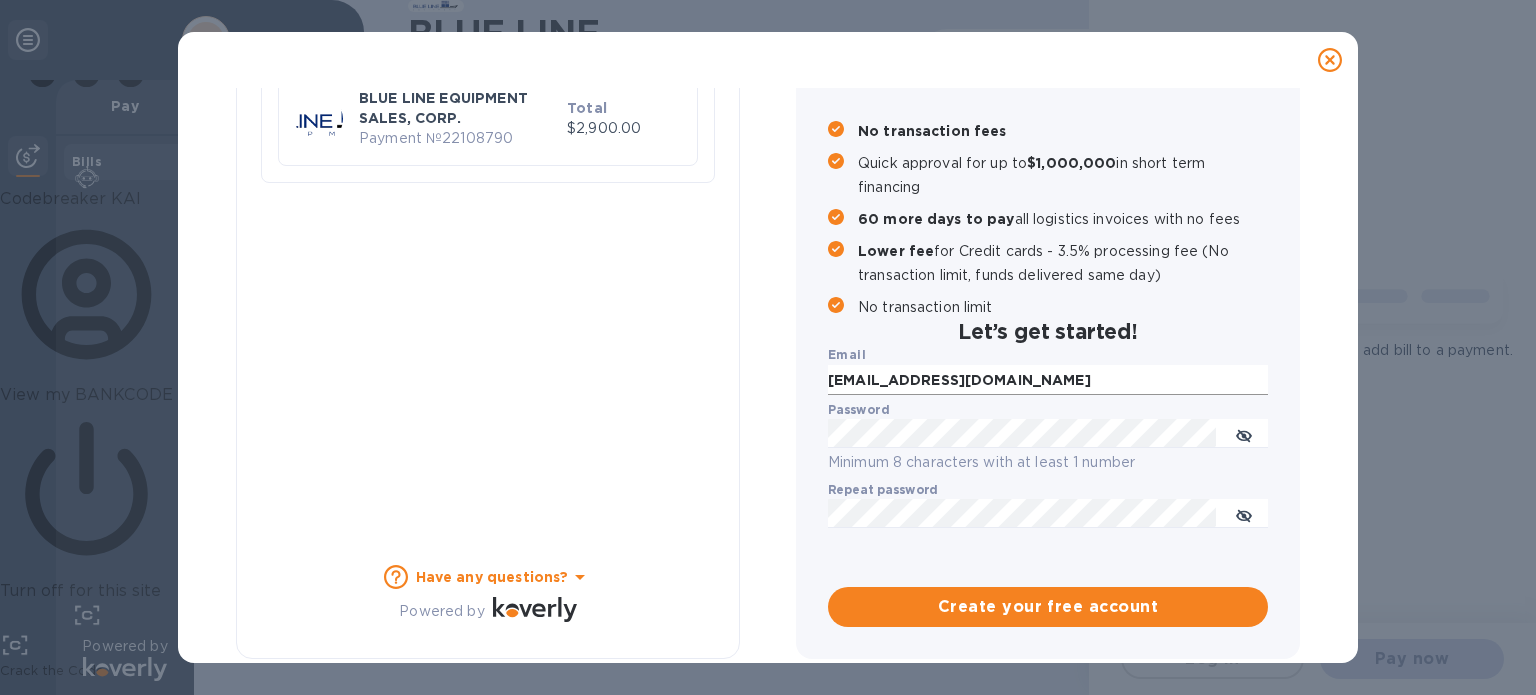 scroll, scrollTop: 224, scrollLeft: 0, axis: vertical 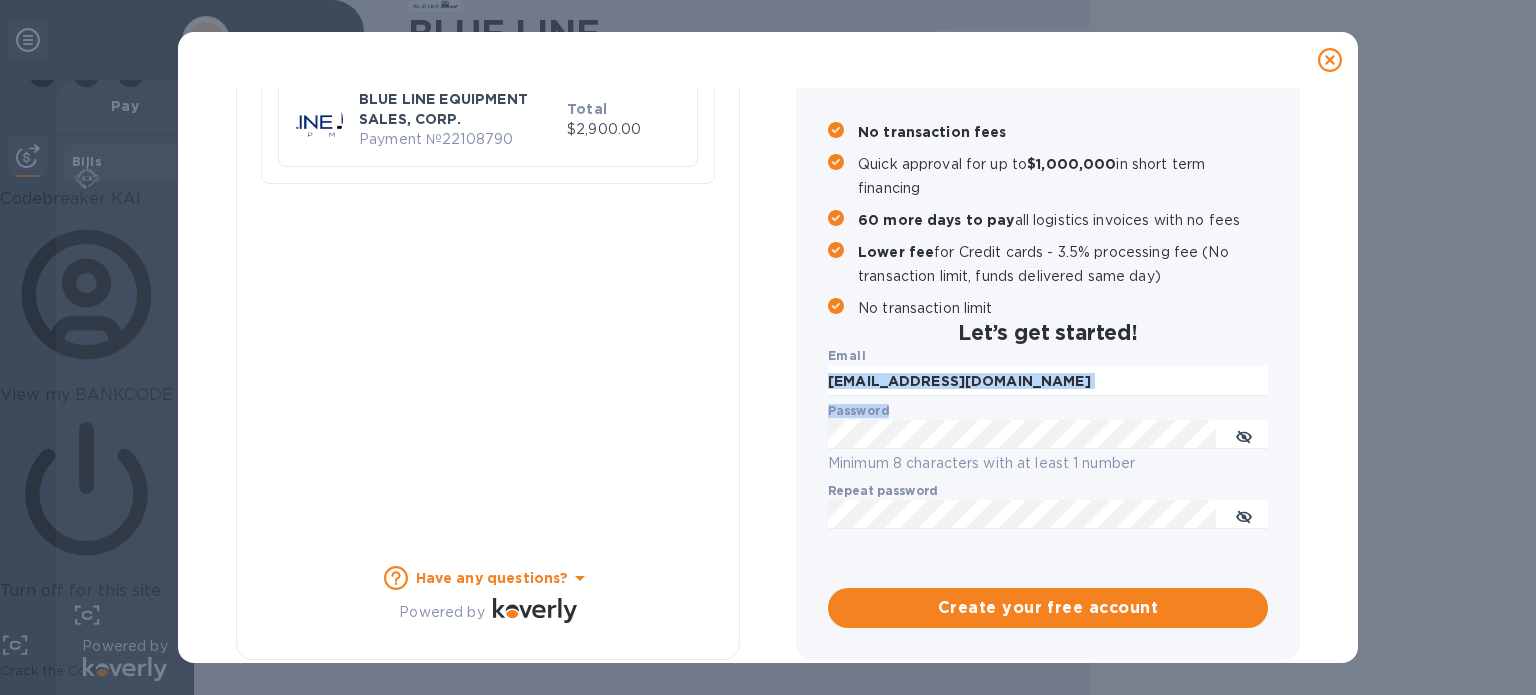click on "Email [EMAIL_ADDRESS][DOMAIN_NAME] Password Minimum 8 characters with at least 1 number Repeat password ​ Create your free account" at bounding box center [1048, 486] 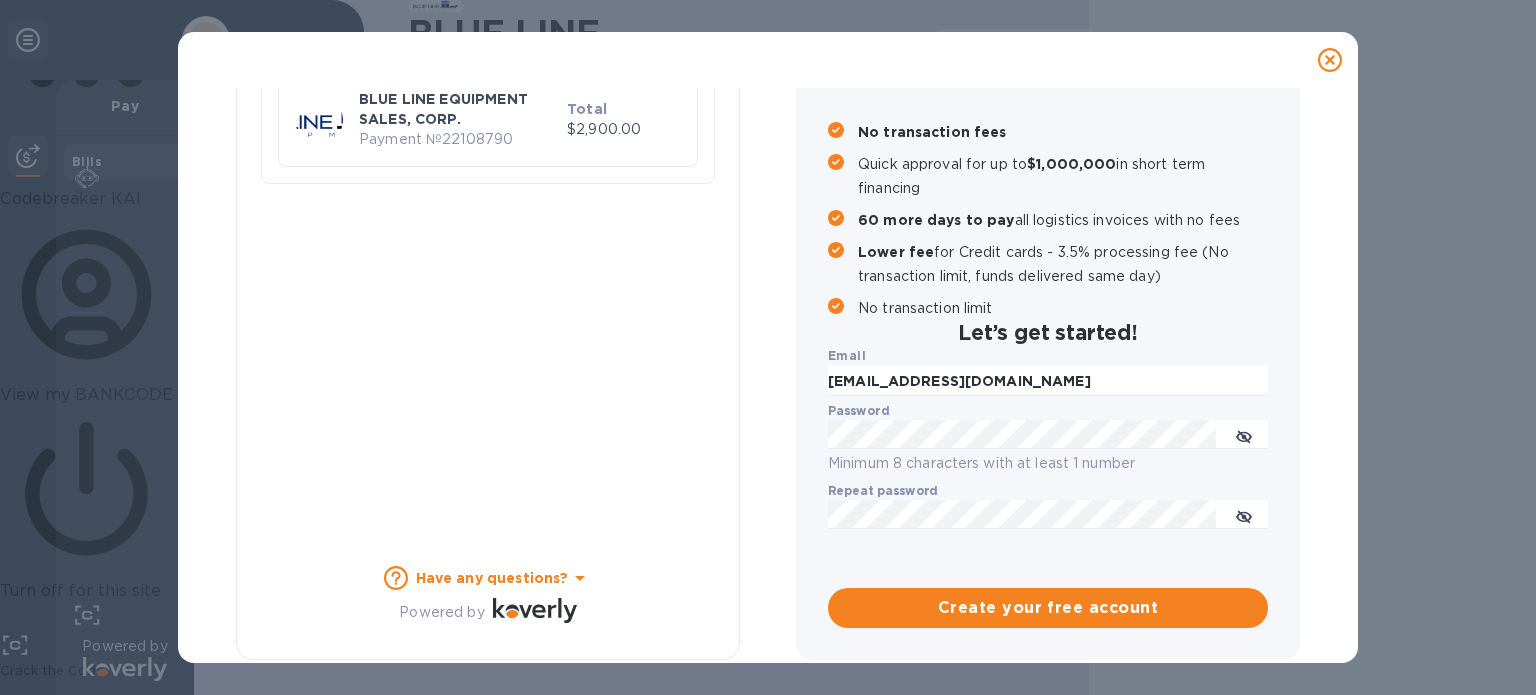 click 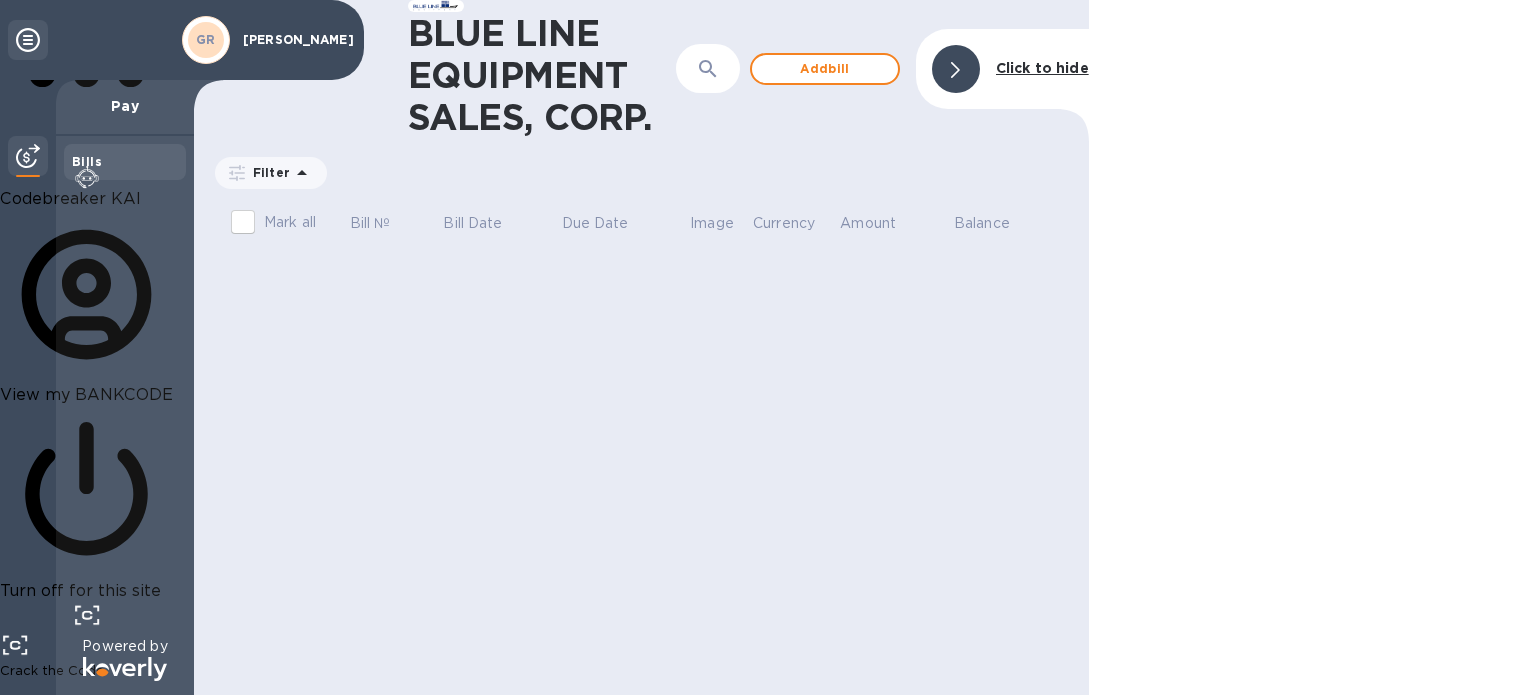 click on "BLUE LINE EQUIPMENT SALES, CORP. ​ Add   [PERSON_NAME] to hide Filter Amount   Mark all Bill № Bill Date Due Date Image Currency Amount Balance" at bounding box center [641, 347] 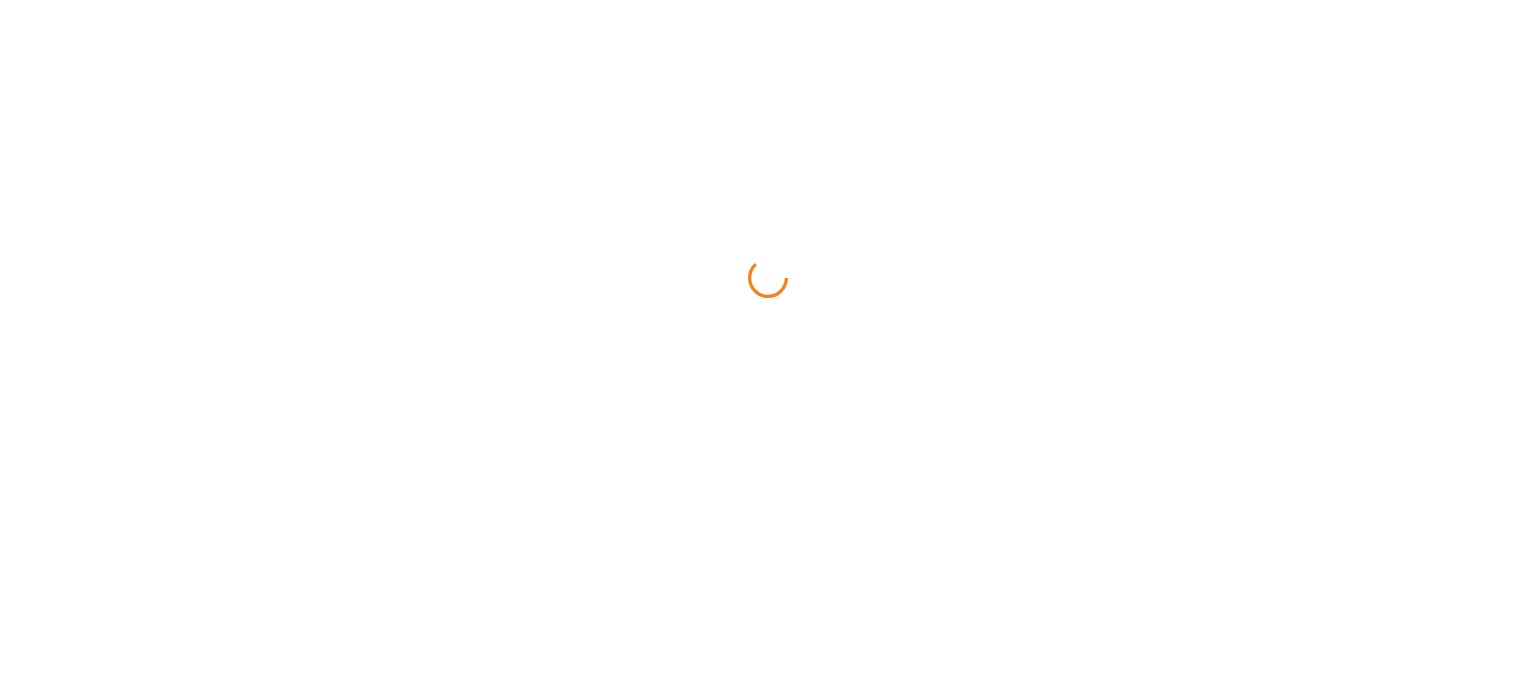 scroll, scrollTop: 0, scrollLeft: 0, axis: both 